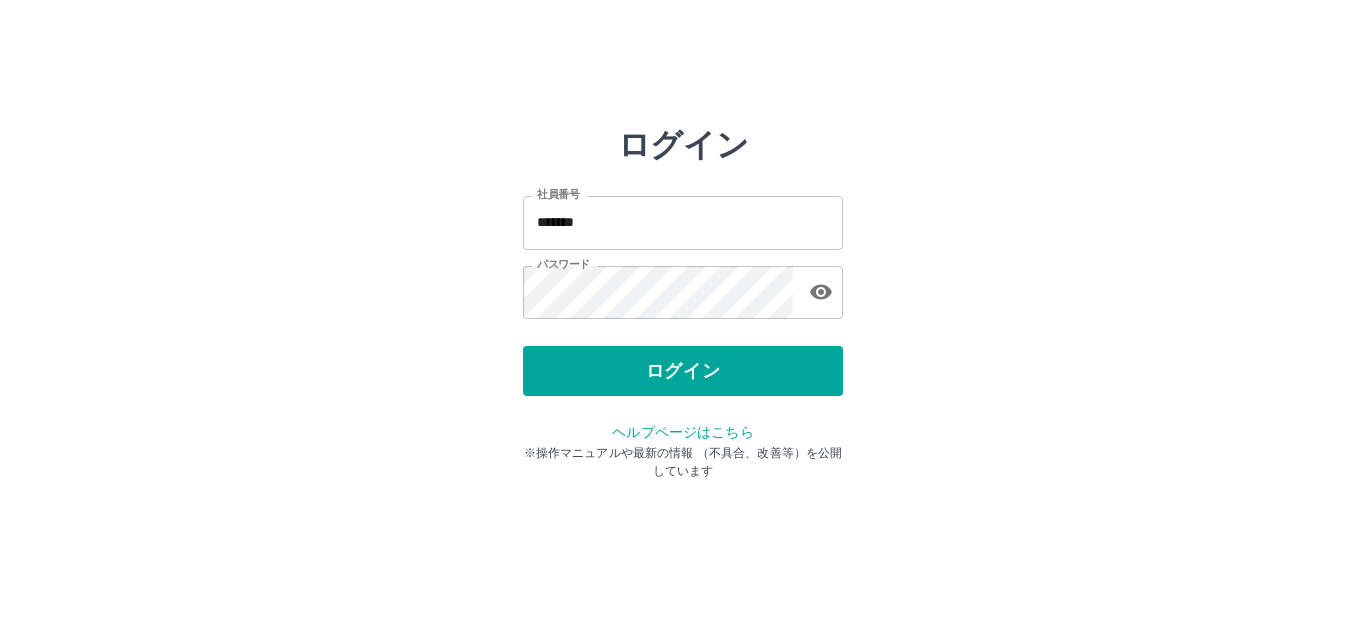 scroll, scrollTop: 0, scrollLeft: 0, axis: both 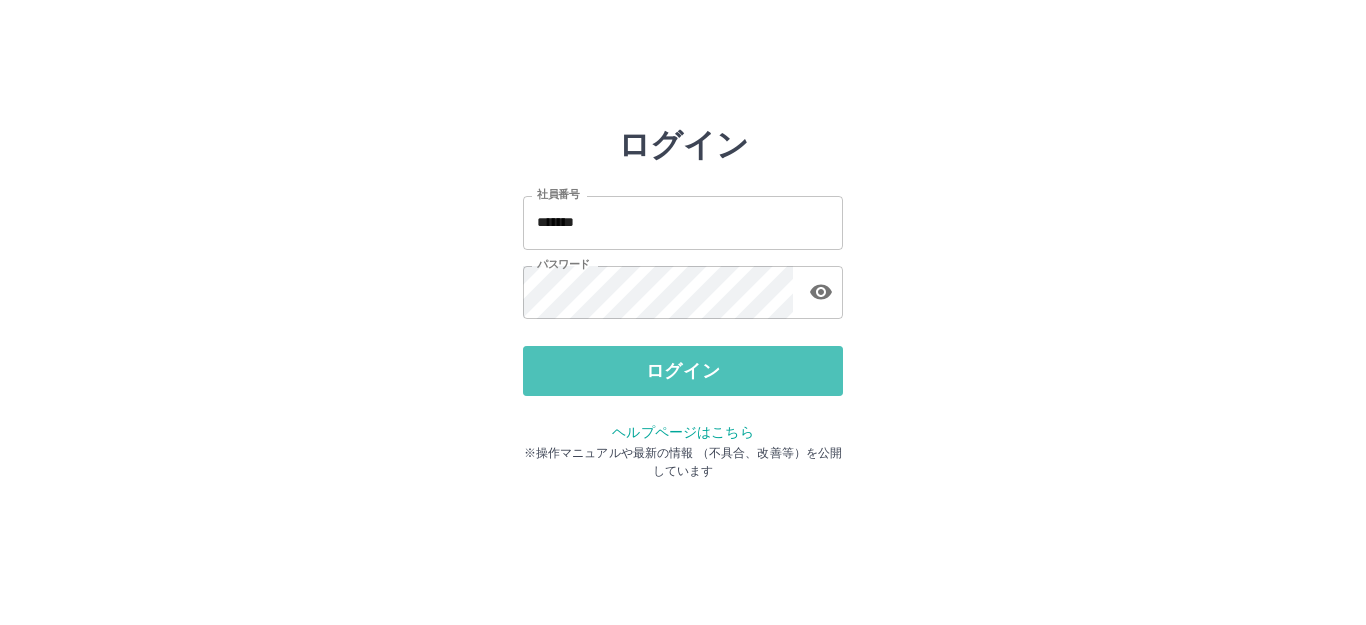 click on "ログイン" at bounding box center (683, 371) 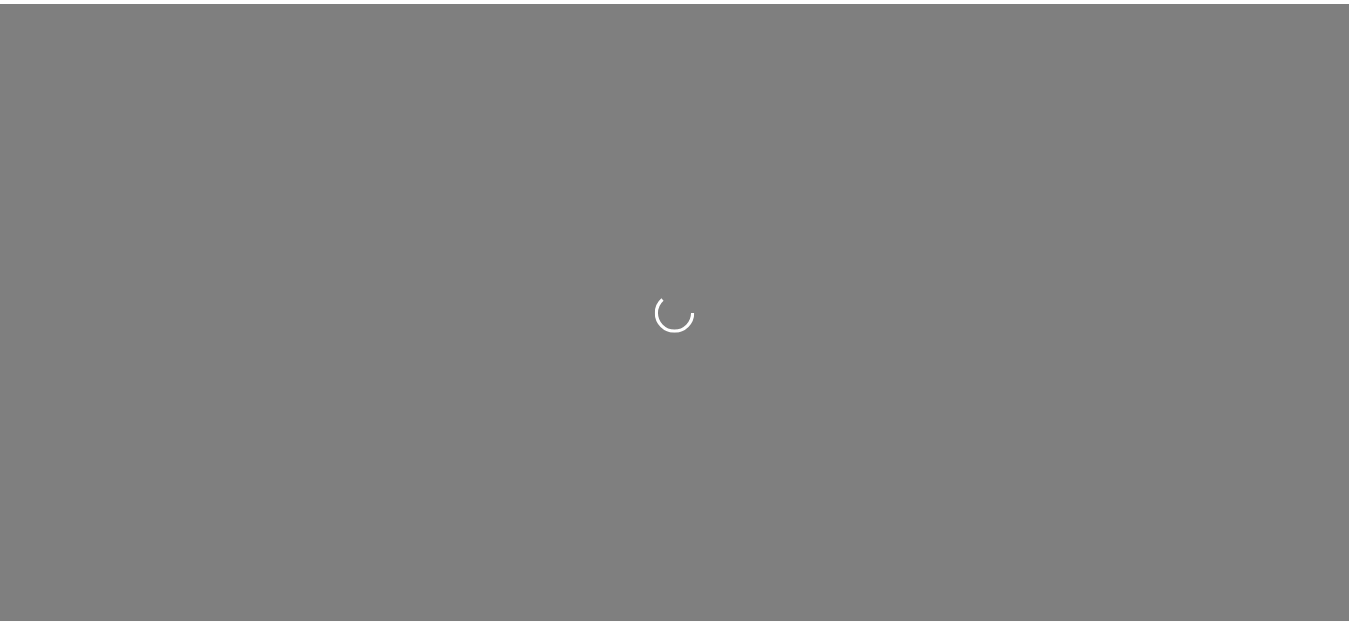scroll, scrollTop: 0, scrollLeft: 0, axis: both 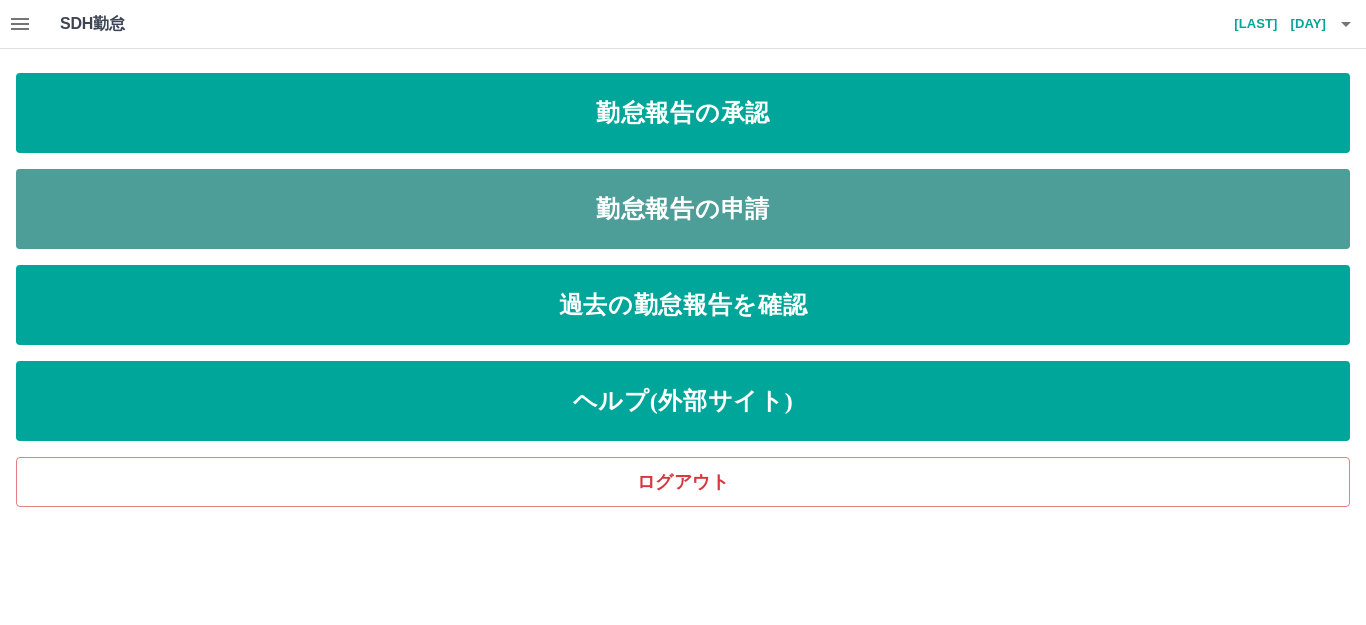 click on "勤怠報告の申請" at bounding box center [683, 209] 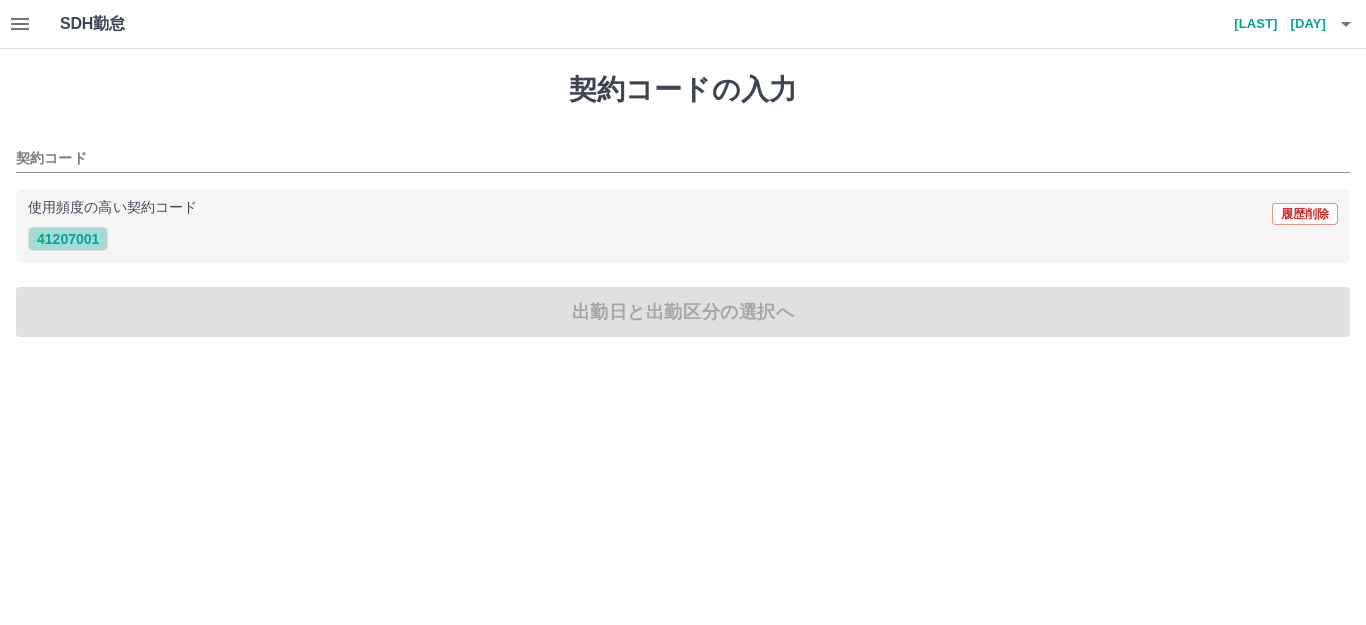click on "41207001" at bounding box center [68, 239] 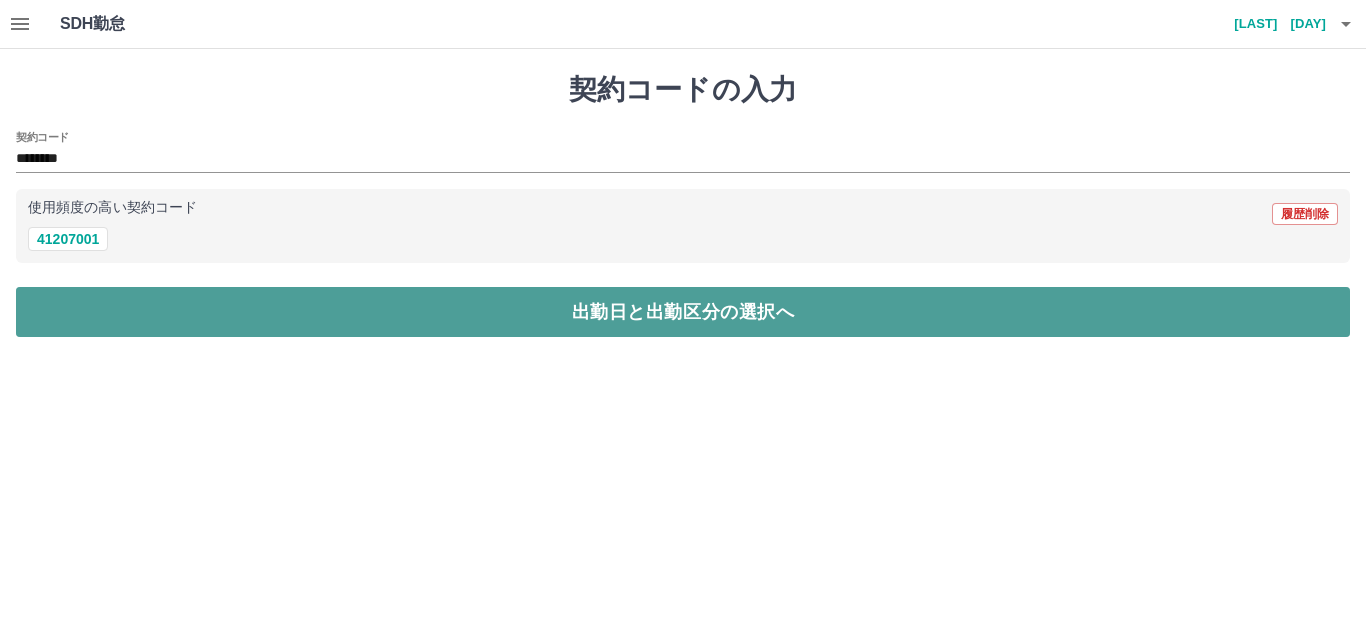 click on "出勤日と出勤区分の選択へ" at bounding box center [683, 312] 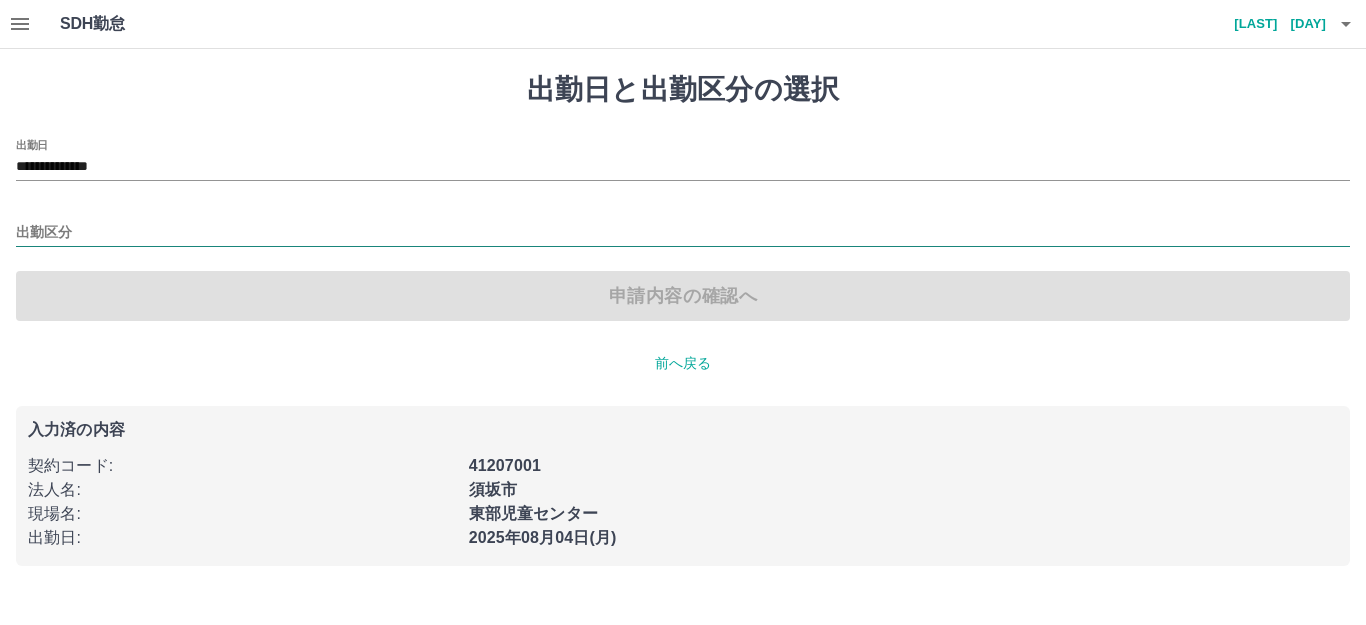 click on "出勤区分" at bounding box center (683, 233) 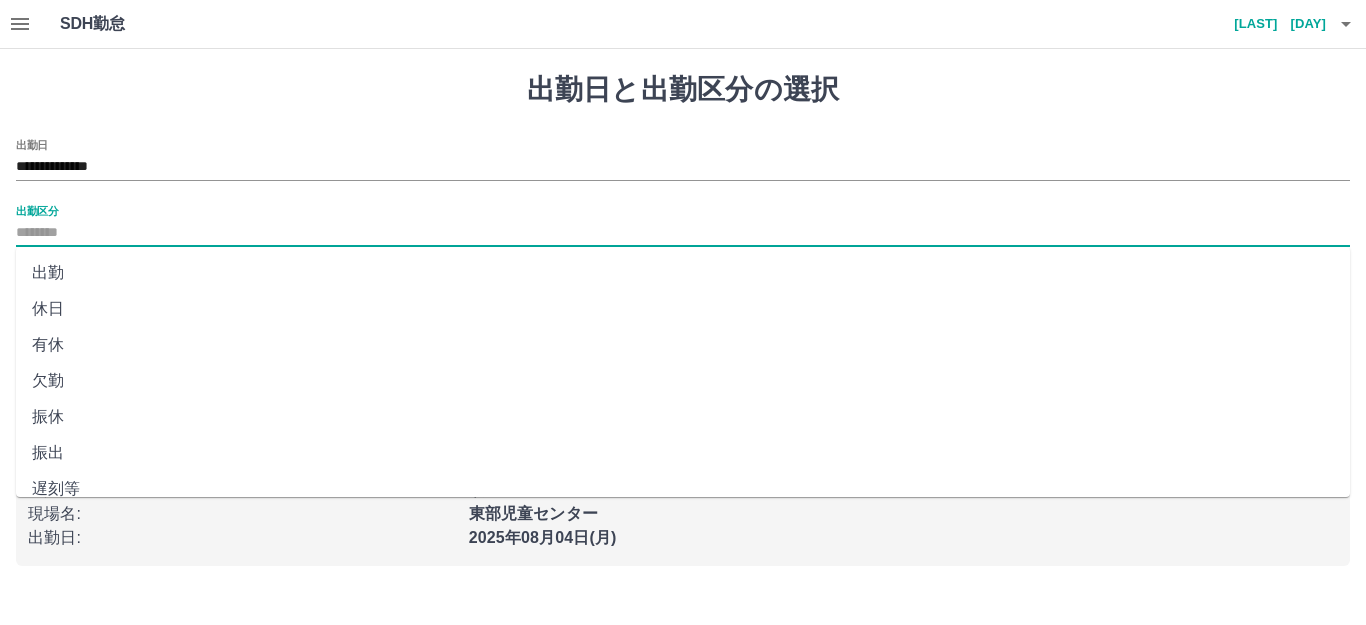 click on "出勤" at bounding box center [683, 273] 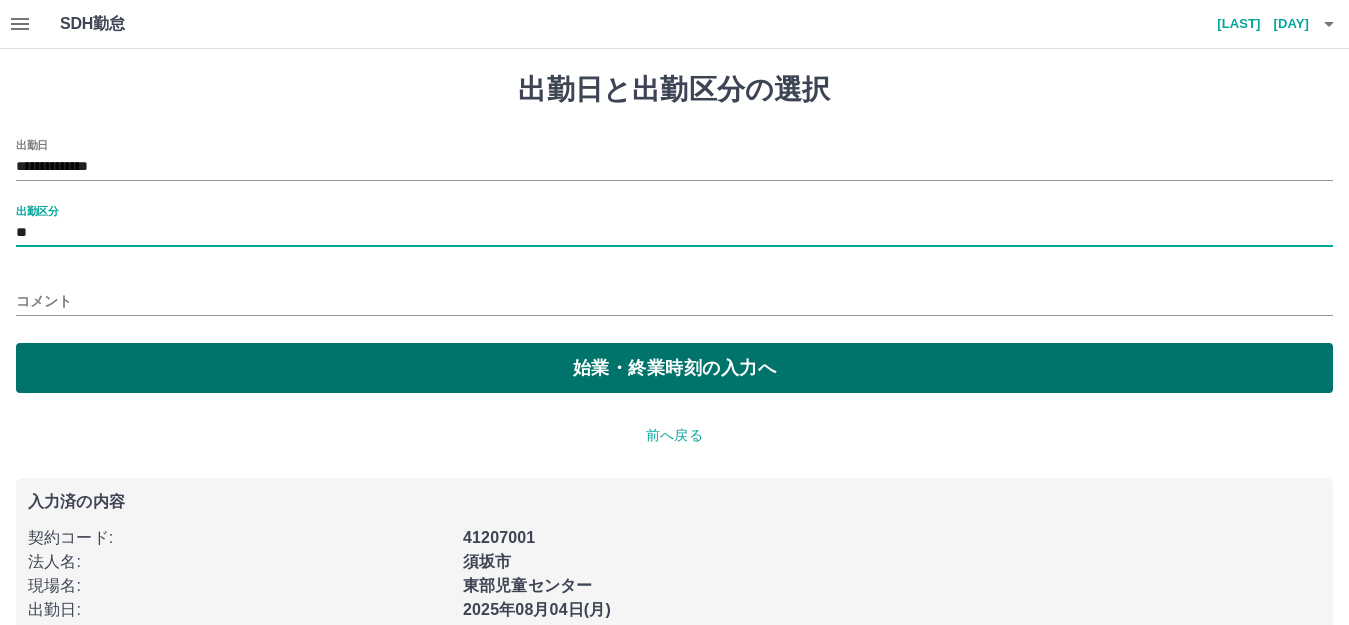 click on "始業・終業時刻の入力へ" at bounding box center (674, 368) 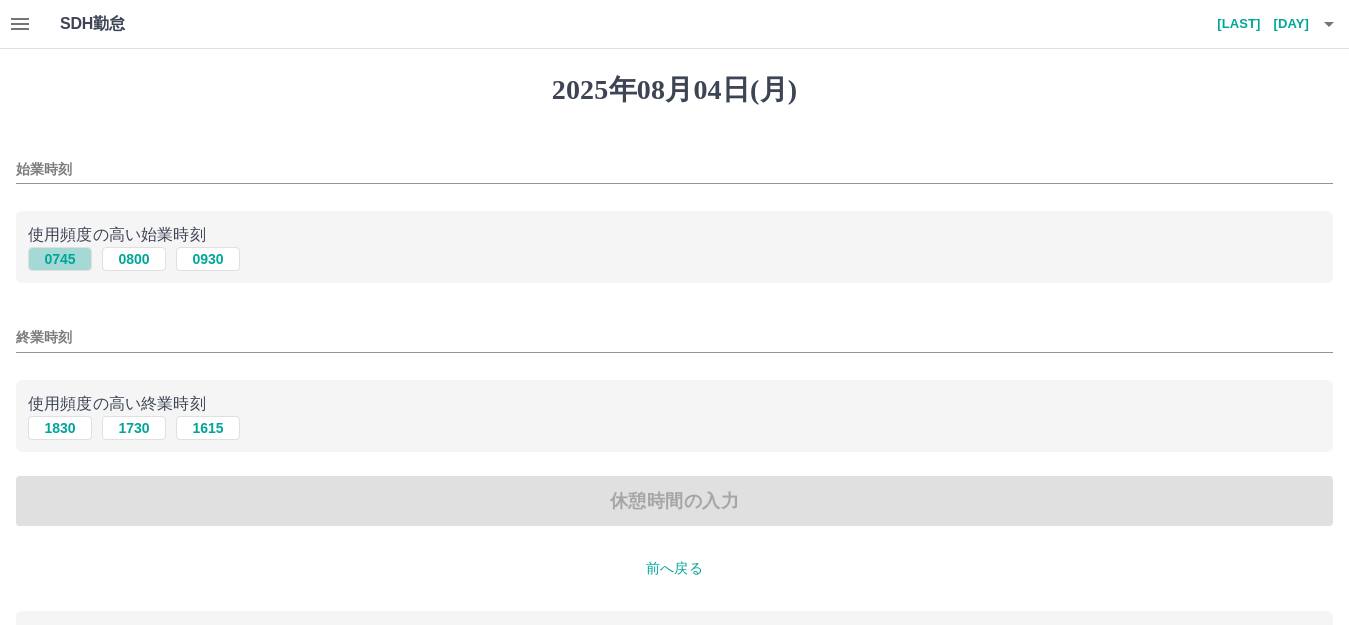click on "0745" at bounding box center [60, 259] 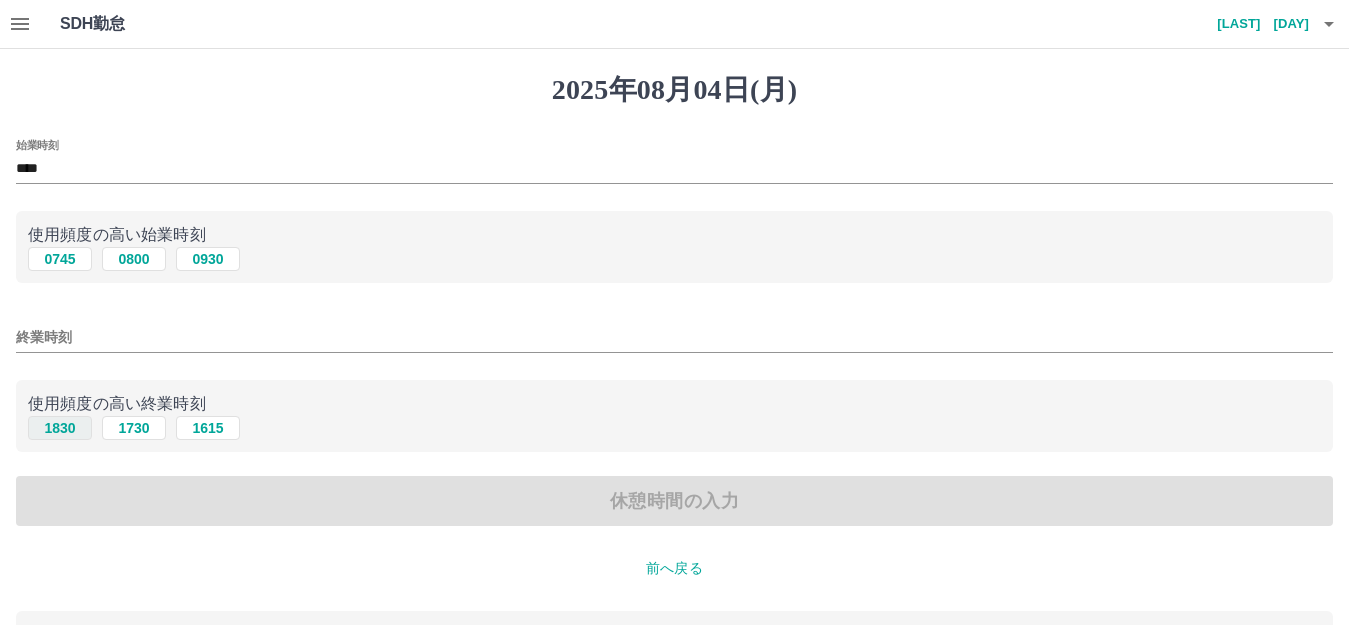 click on "1830" at bounding box center (60, 428) 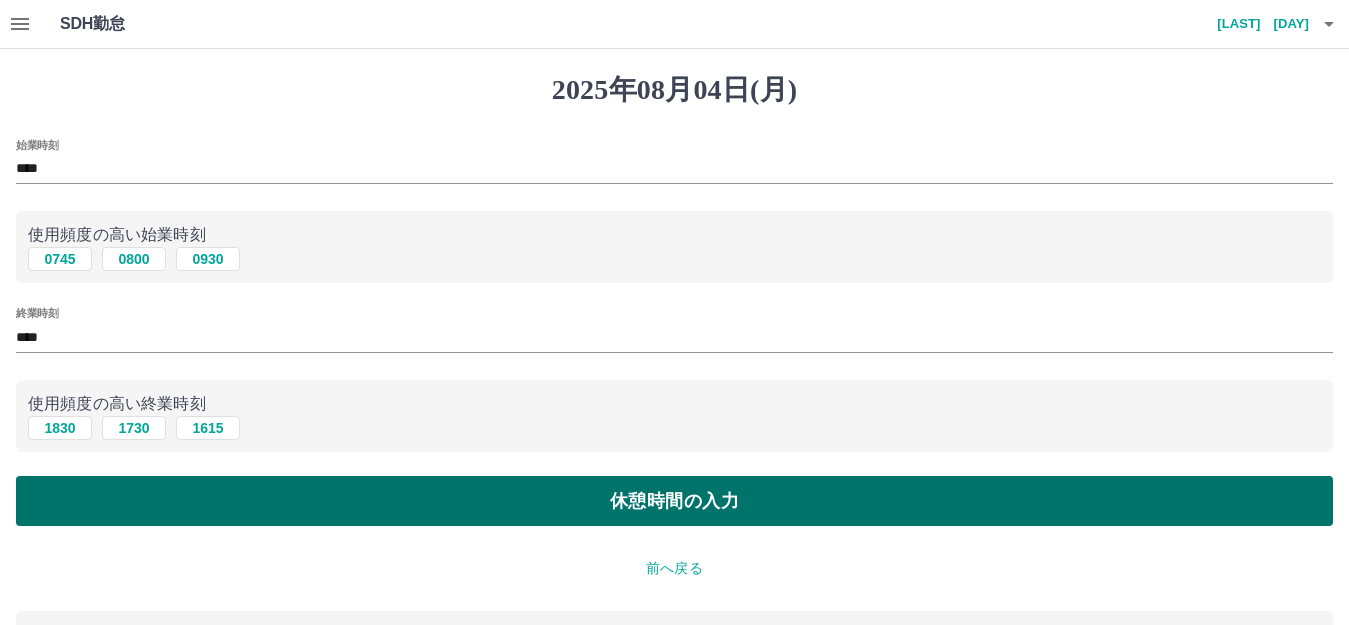 click on "休憩時間の入力" at bounding box center (674, 501) 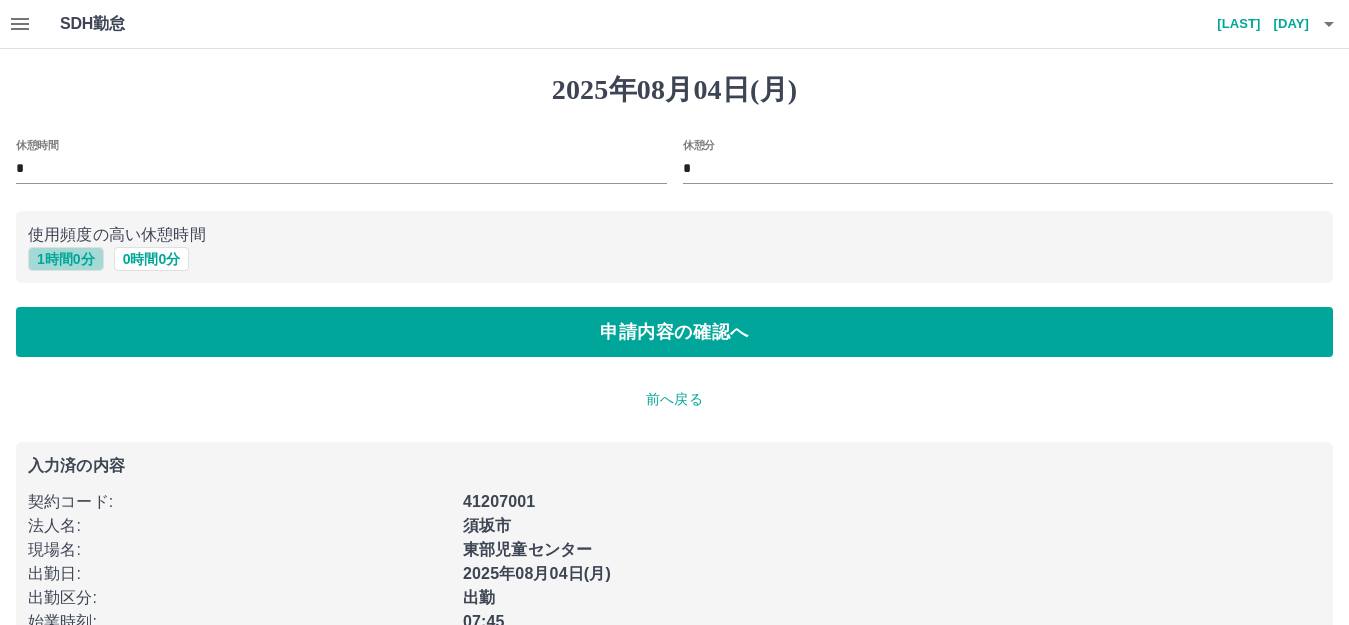 click on "1 時間 0 分" at bounding box center [66, 259] 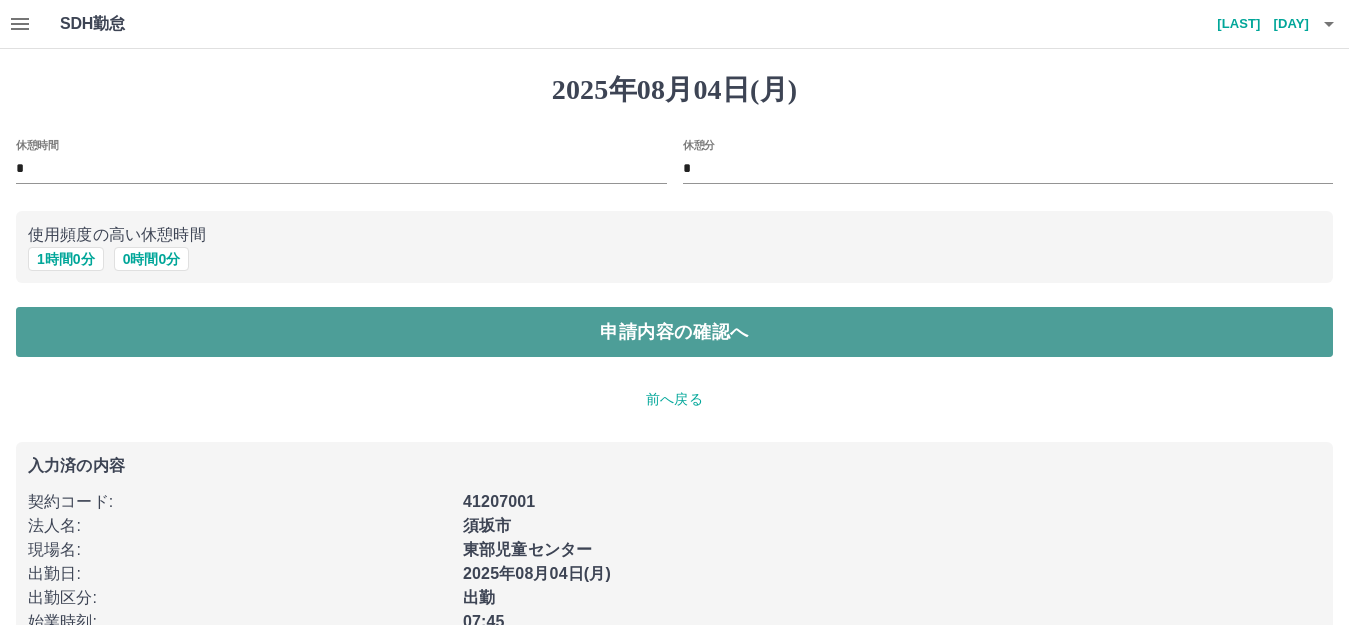 click on "申請内容の確認へ" at bounding box center (674, 332) 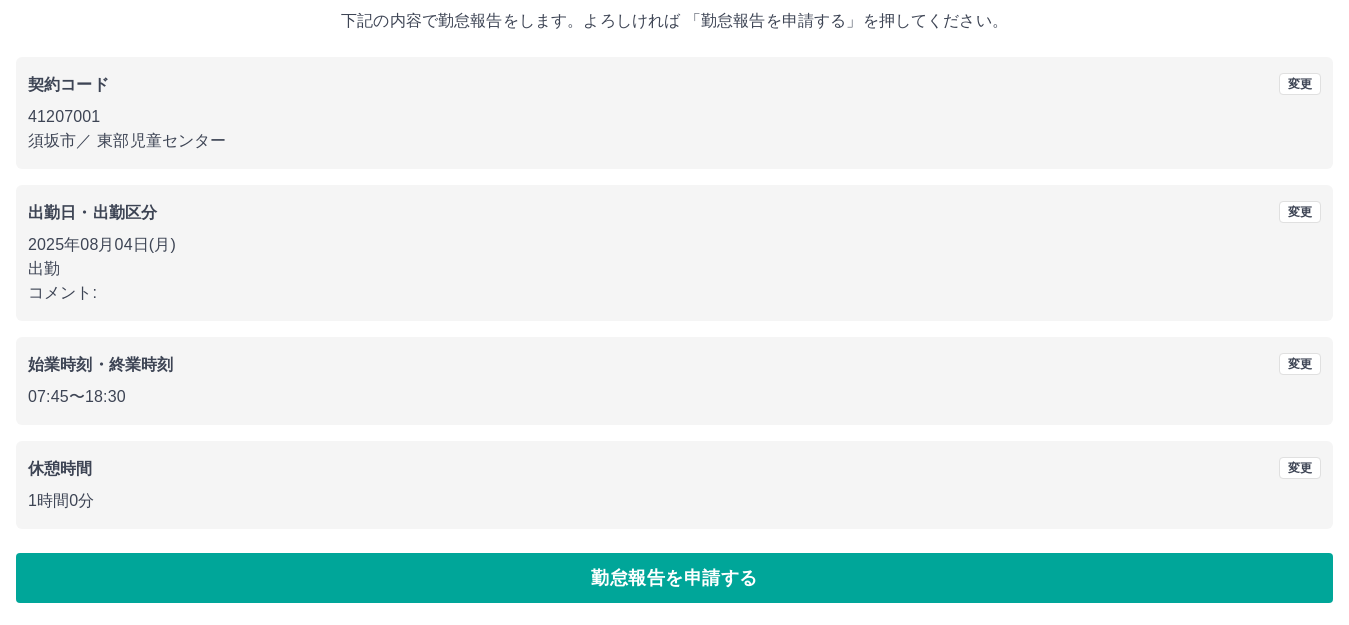 scroll, scrollTop: 124, scrollLeft: 0, axis: vertical 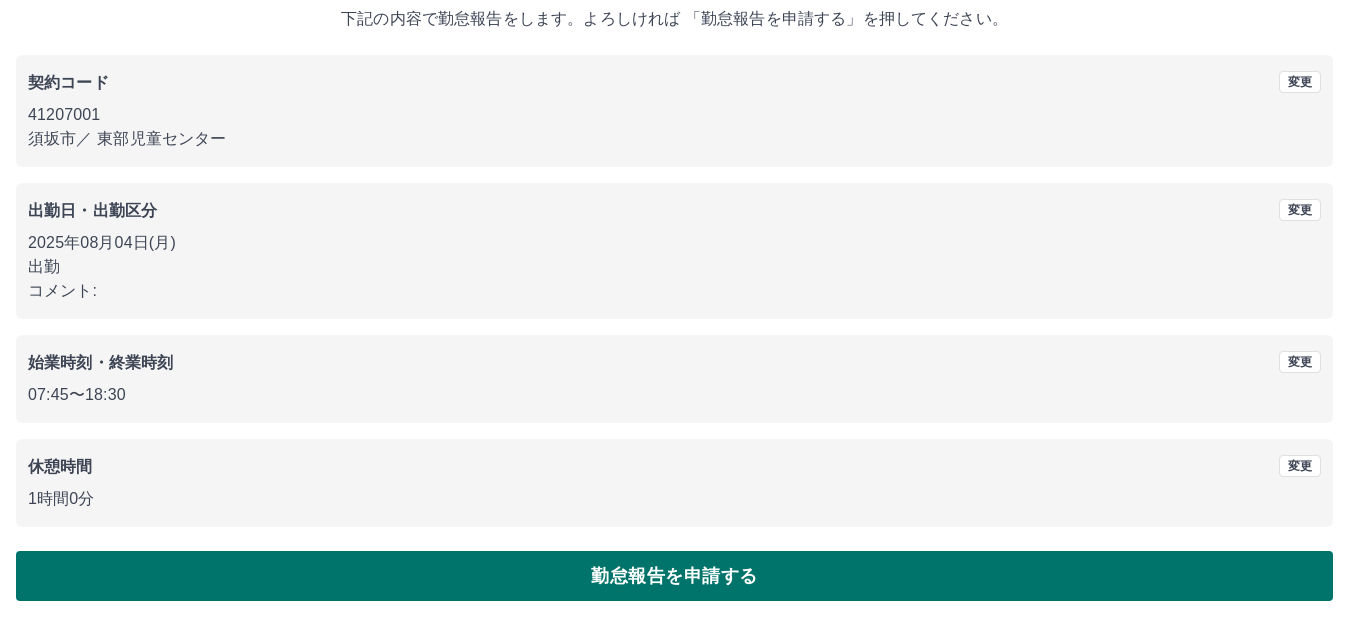 click on "勤怠報告を申請する" at bounding box center [674, 576] 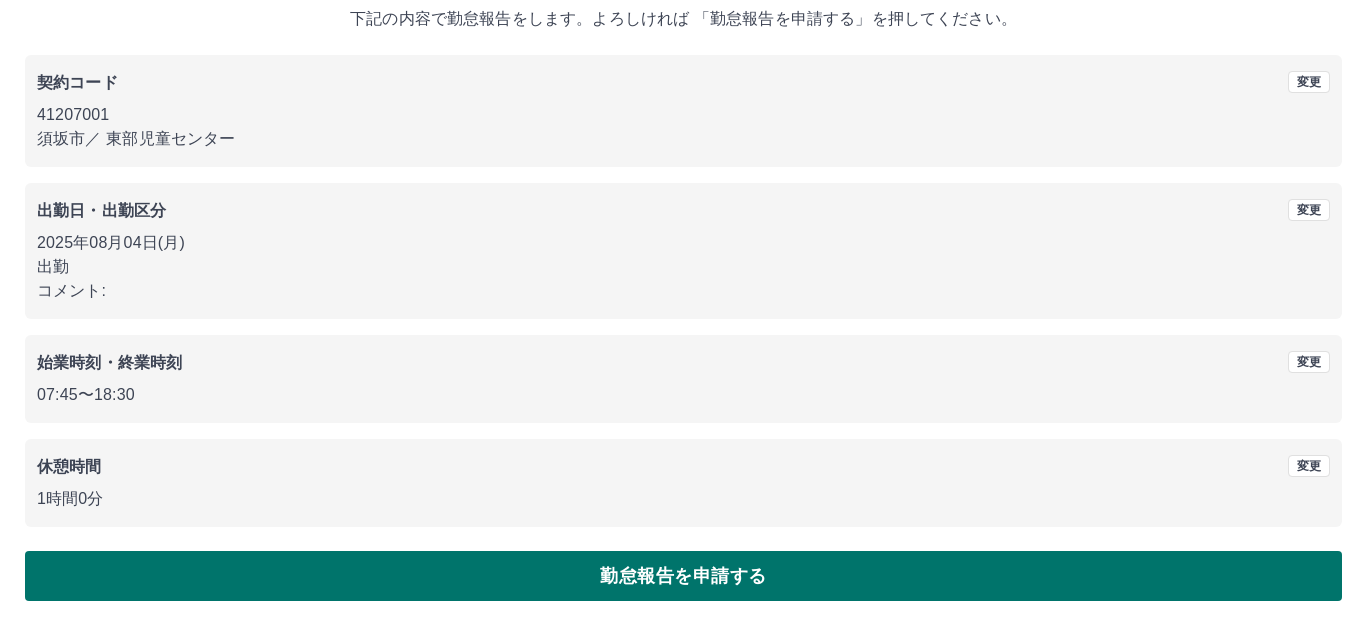 scroll, scrollTop: 0, scrollLeft: 0, axis: both 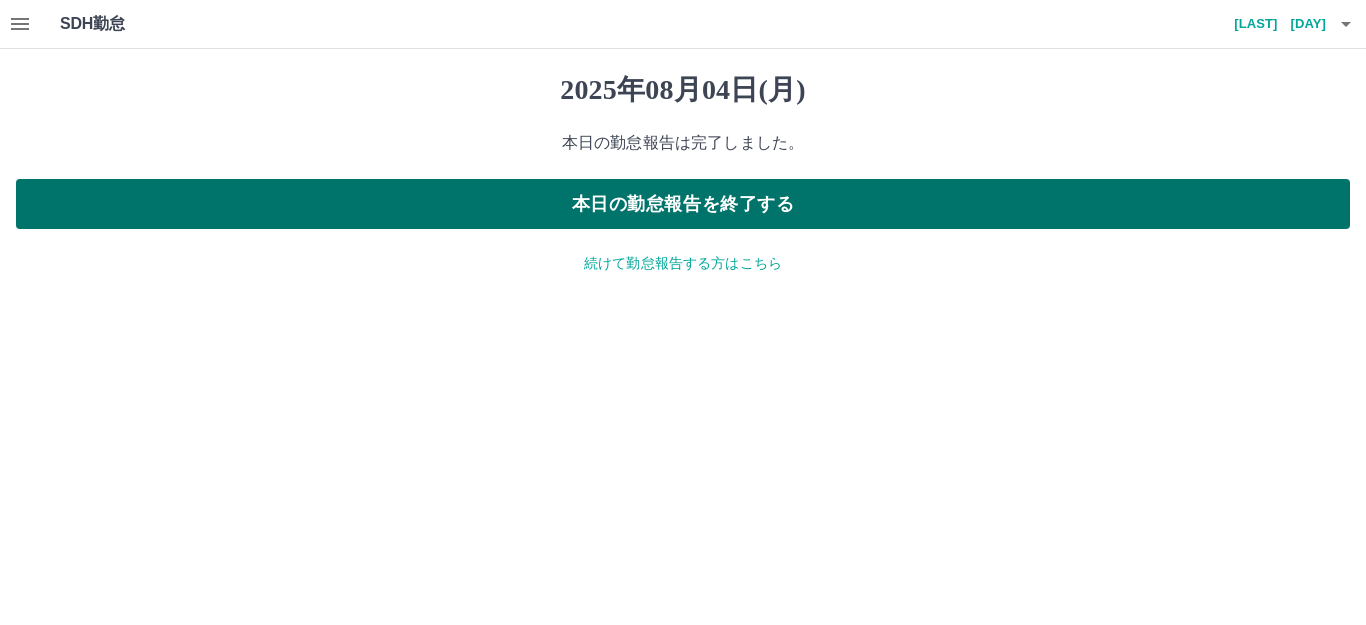 click on "本日の勤怠報告を終了する" at bounding box center [683, 204] 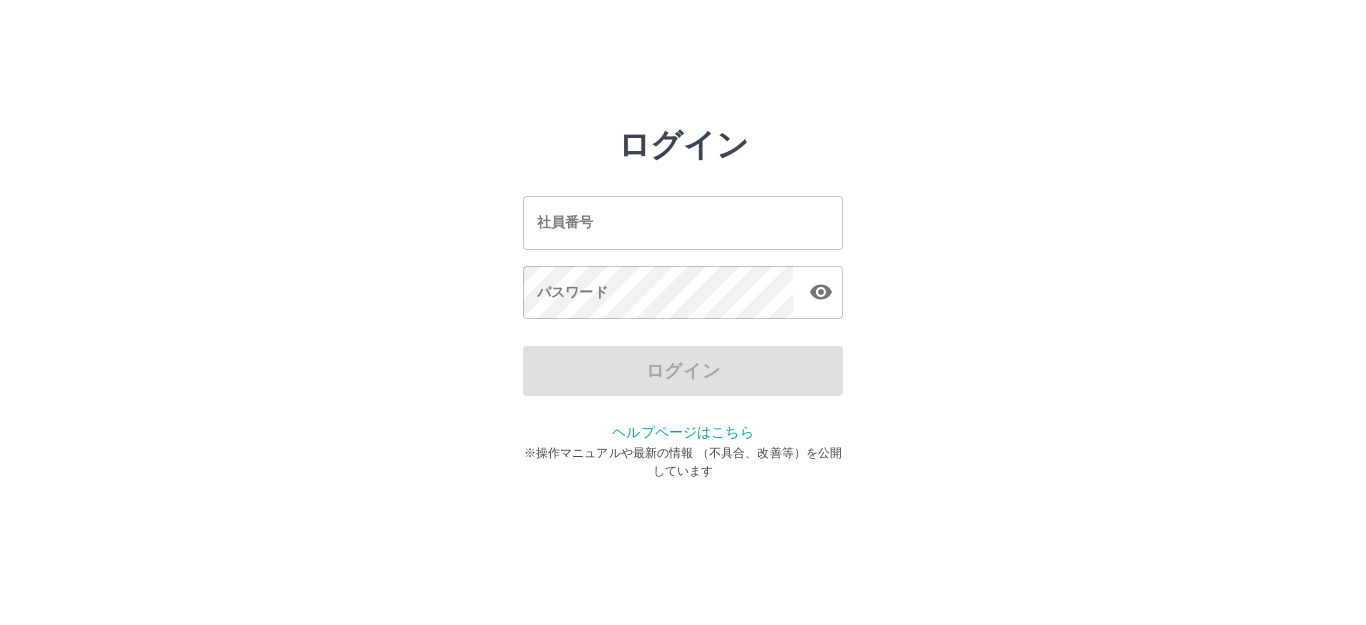 scroll, scrollTop: 0, scrollLeft: 0, axis: both 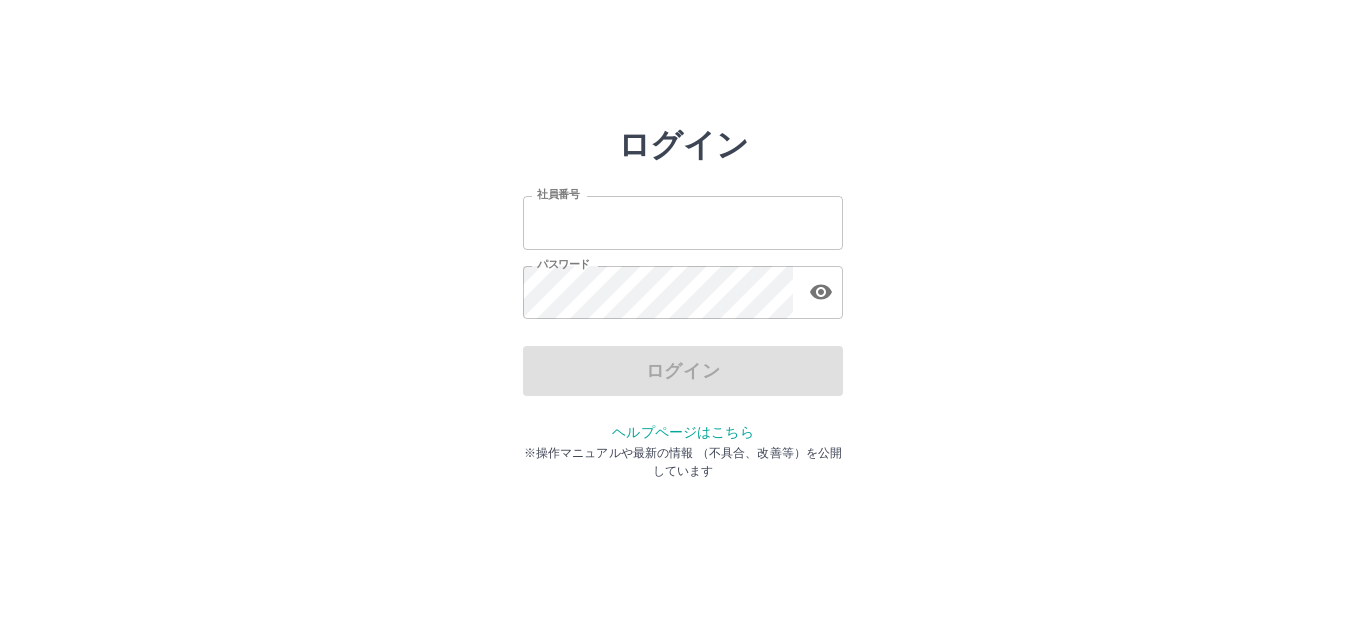 type on "*******" 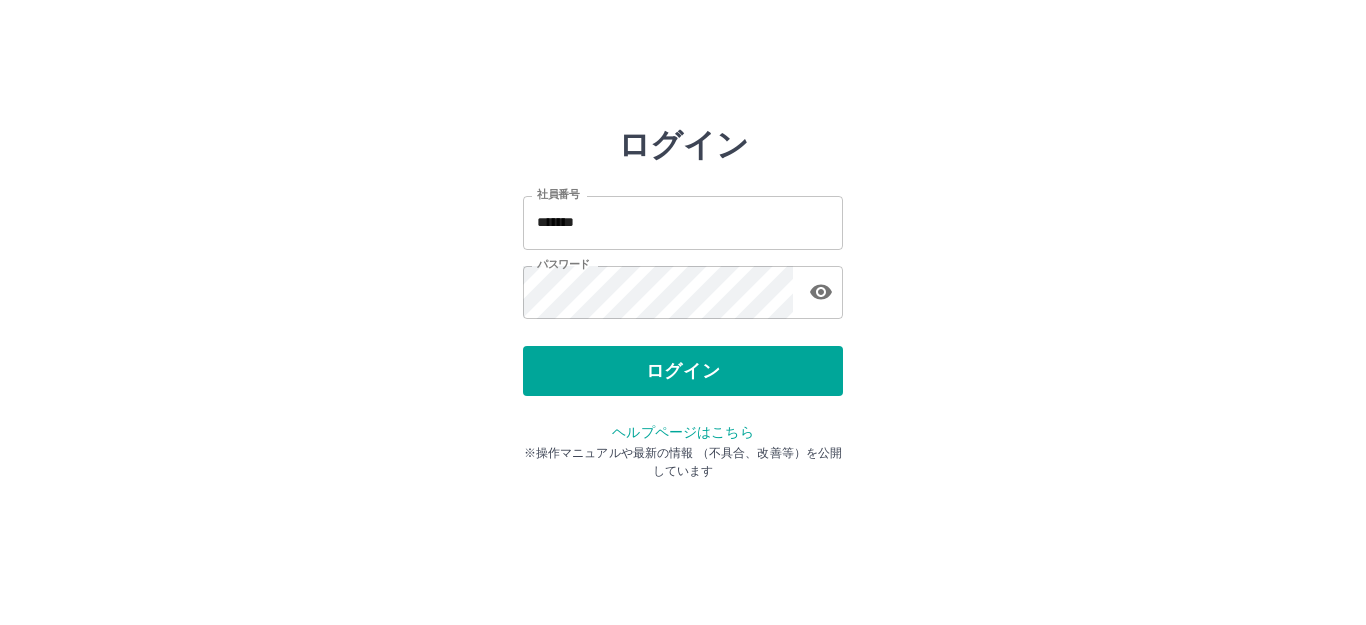 click on "ログイン" at bounding box center (683, 371) 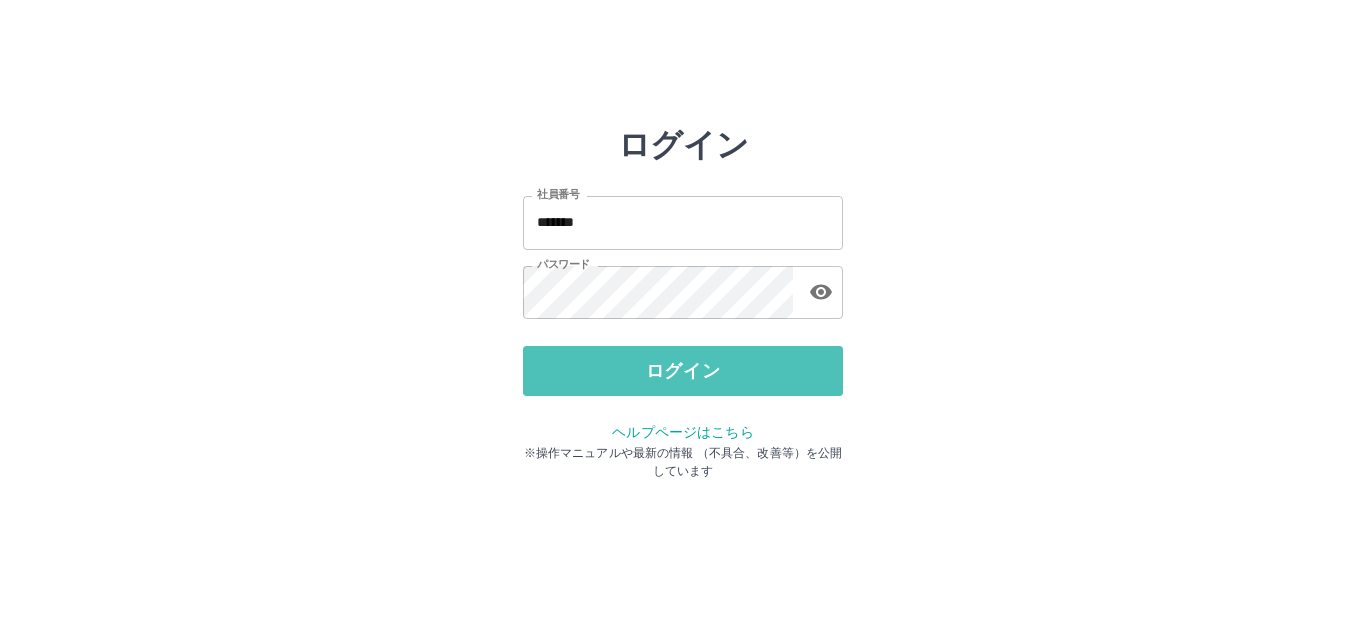 click on "ログイン" at bounding box center (683, 371) 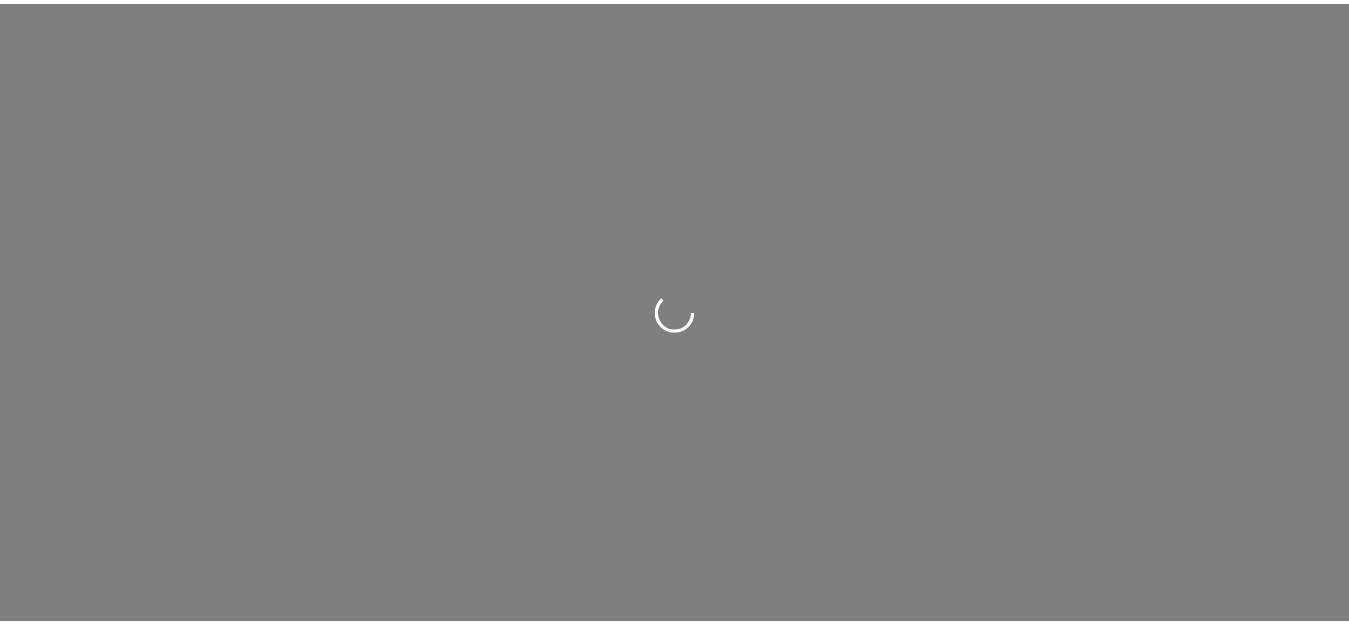 scroll, scrollTop: 0, scrollLeft: 0, axis: both 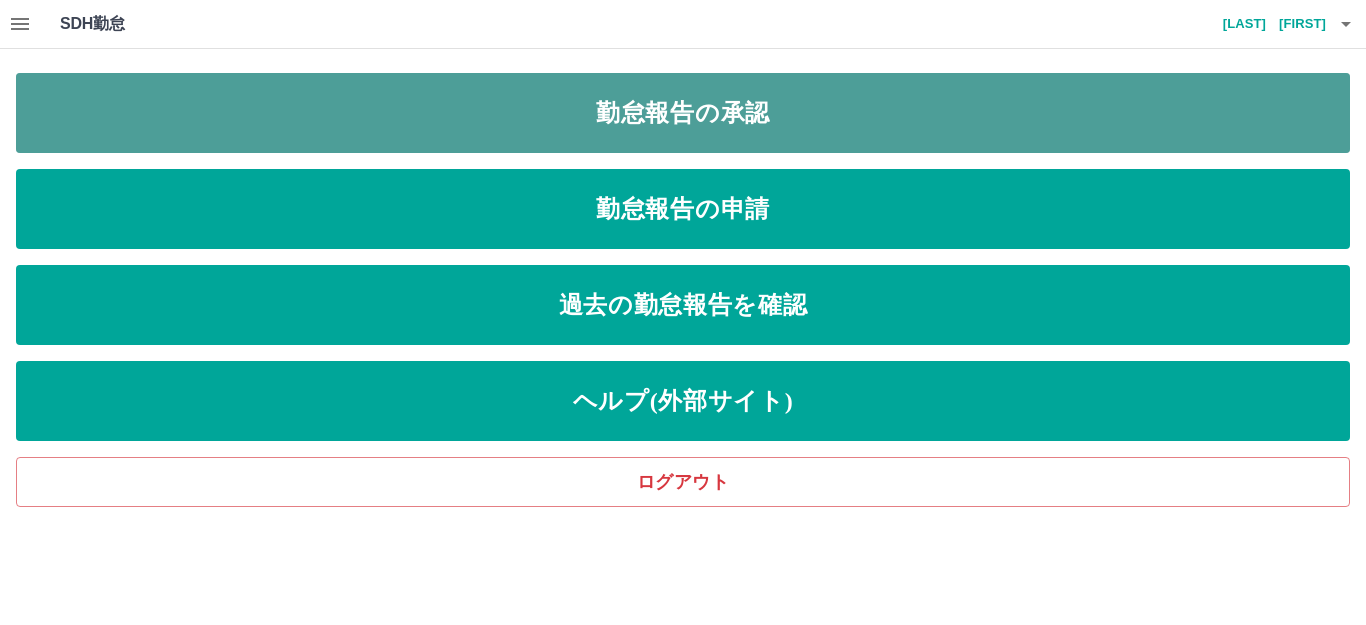 click on "勤怠報告の承認" at bounding box center (683, 113) 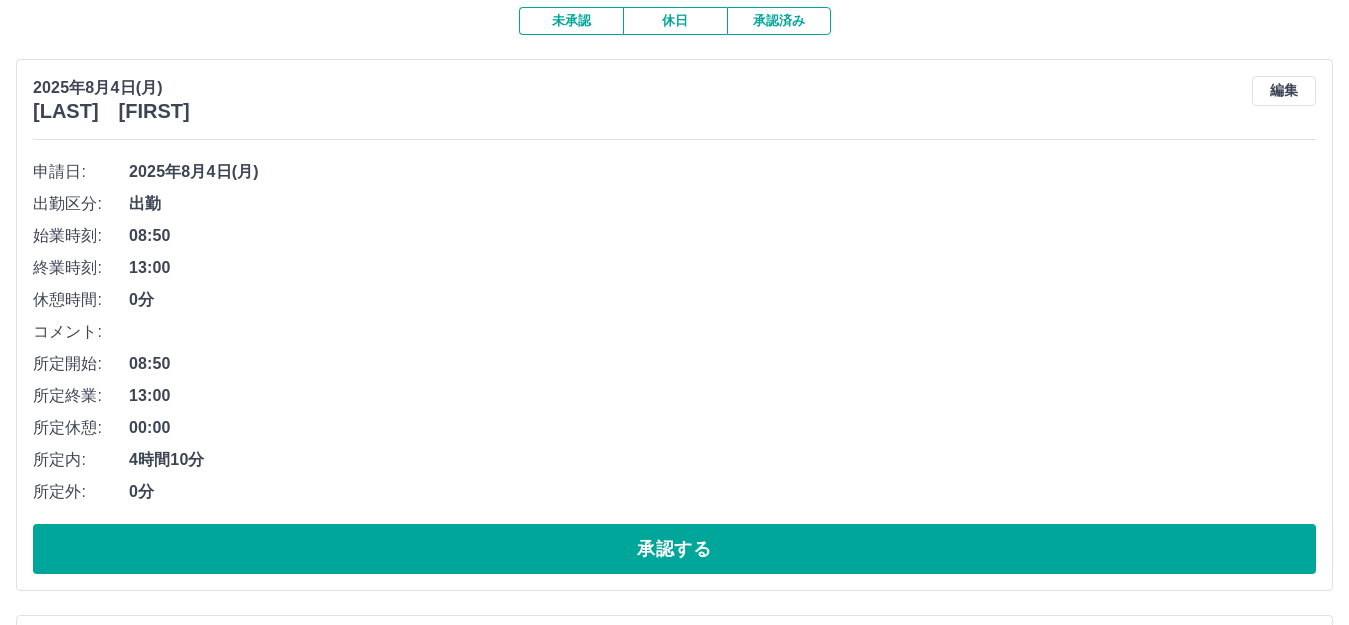 scroll, scrollTop: 200, scrollLeft: 0, axis: vertical 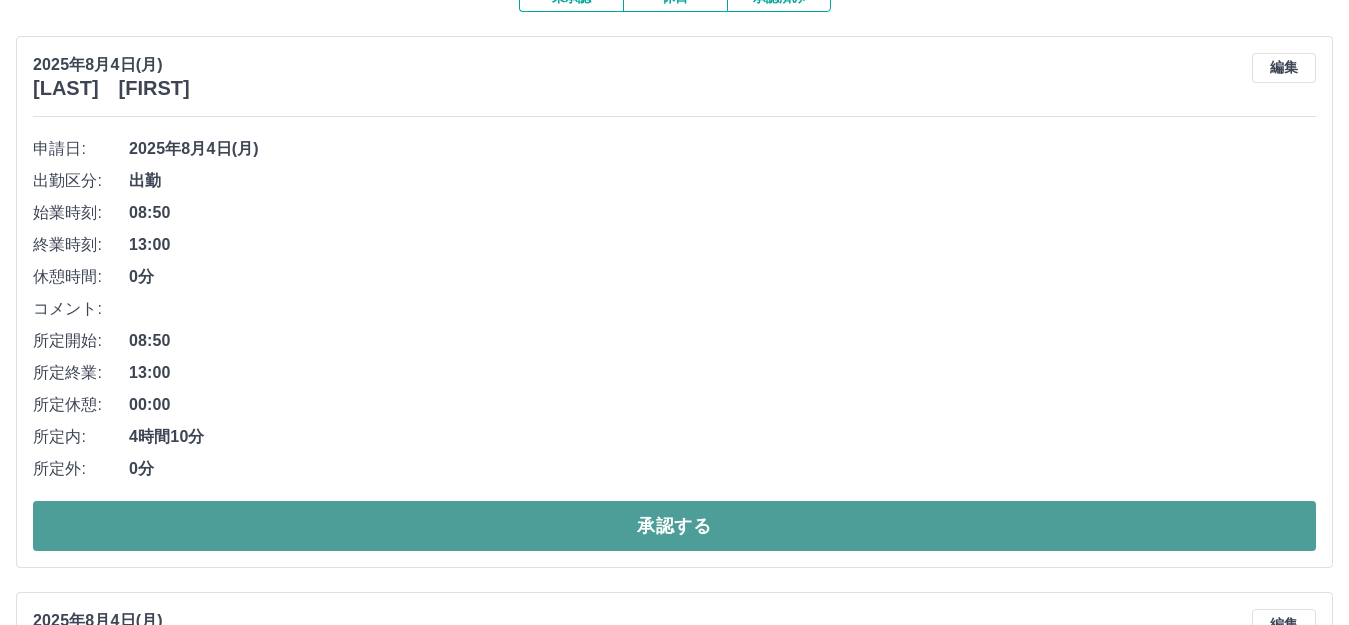 click on "承認する" at bounding box center (674, 526) 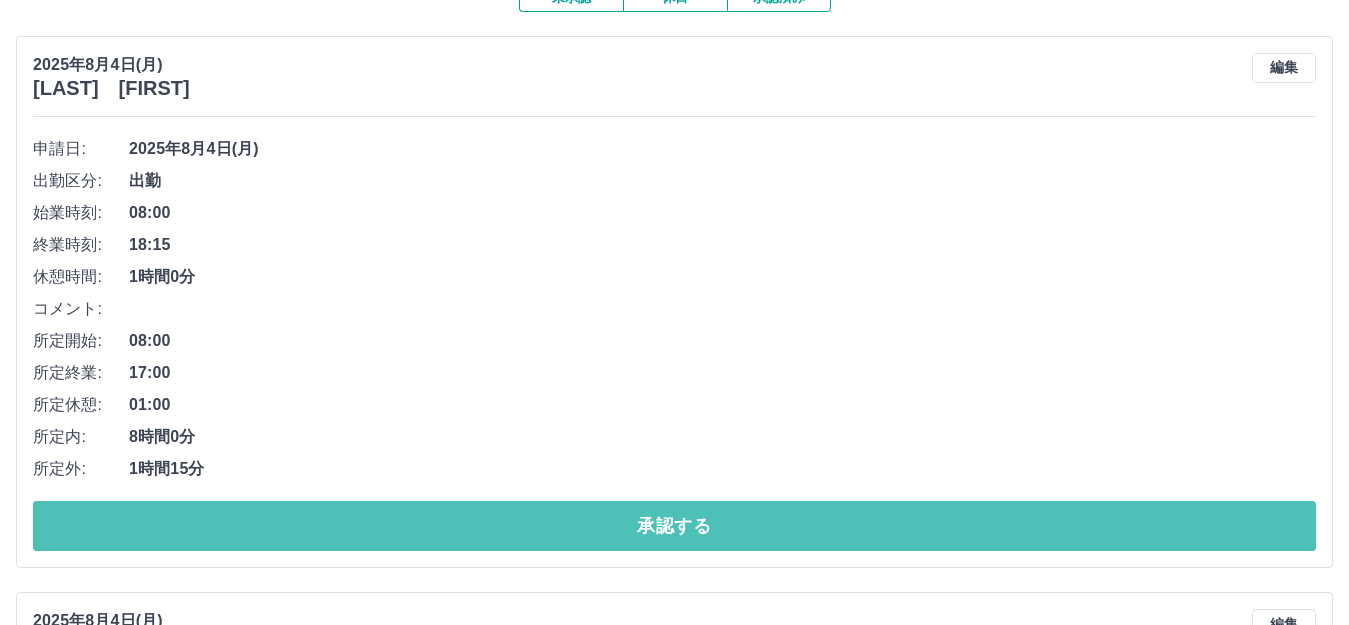 click on "承認する" at bounding box center (674, 526) 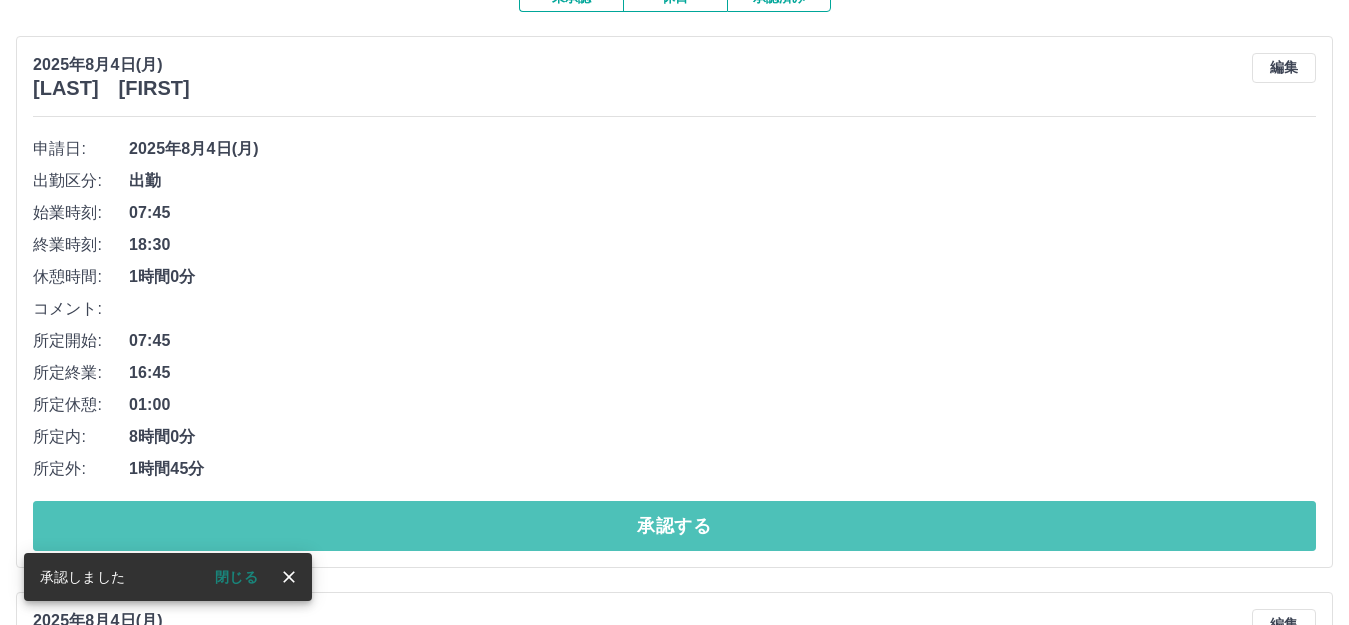 click on "承認する" at bounding box center (674, 526) 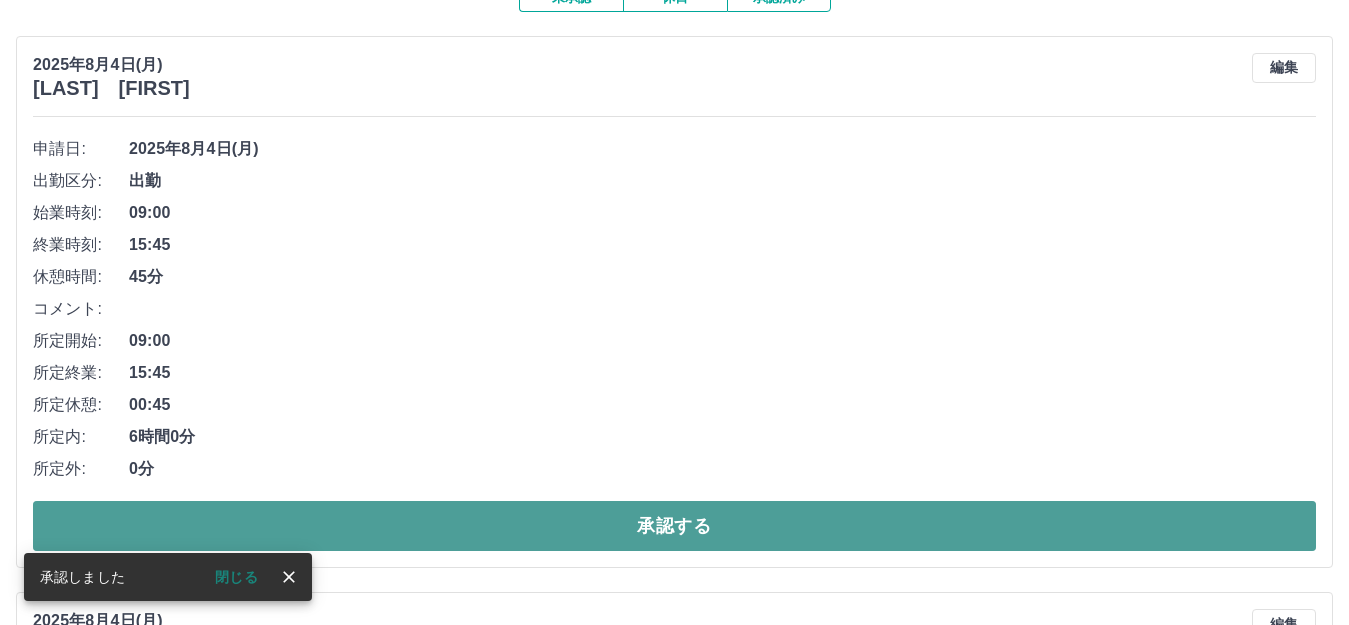 click on "承認する" at bounding box center [674, 526] 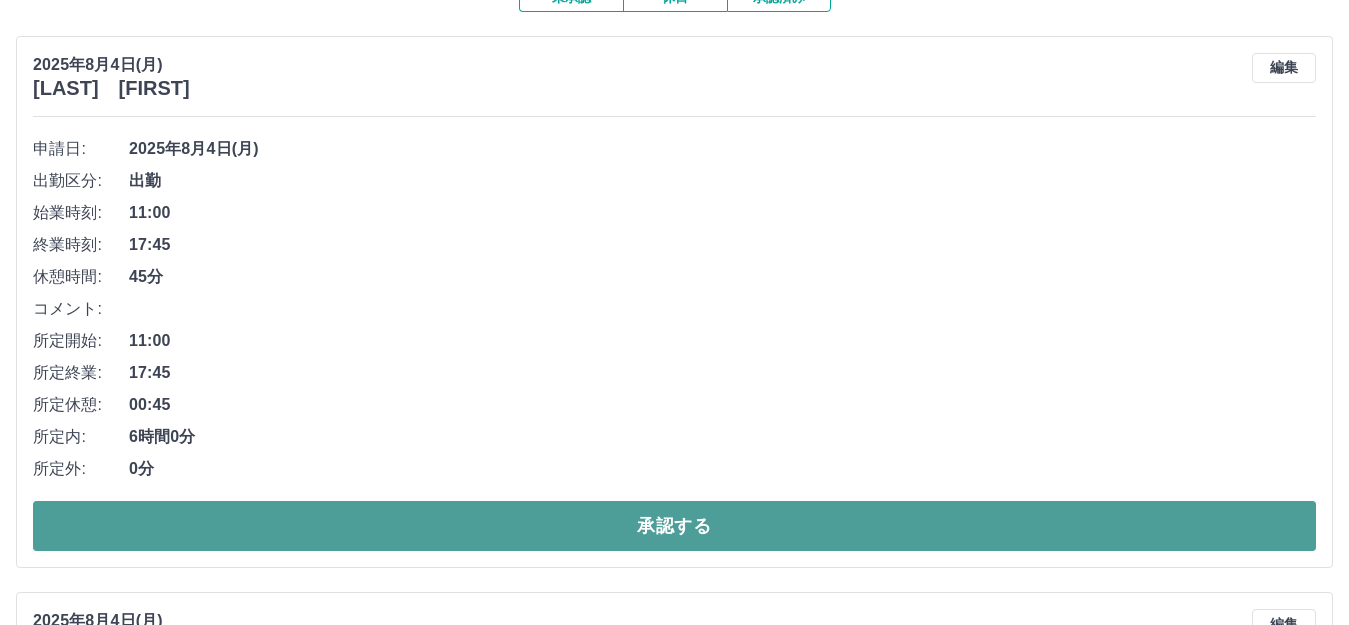 click on "承認する" at bounding box center (674, 526) 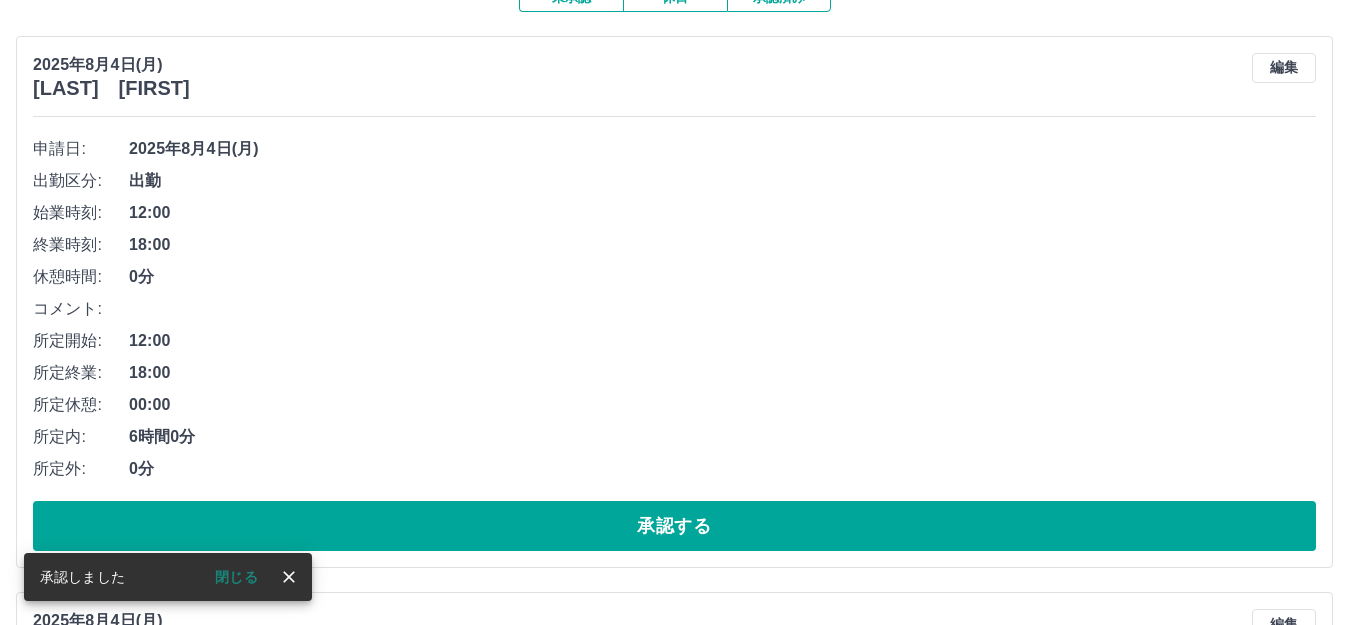 click on "承認する" at bounding box center (674, 526) 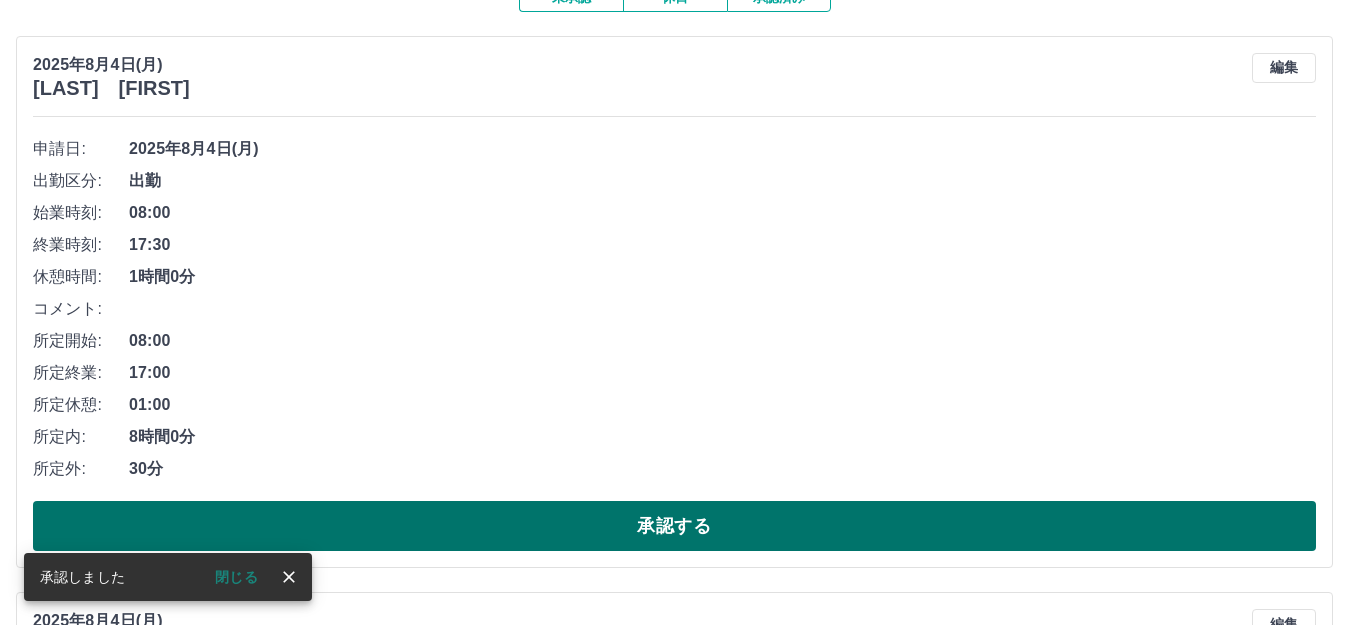 click on "承認する" at bounding box center [674, 526] 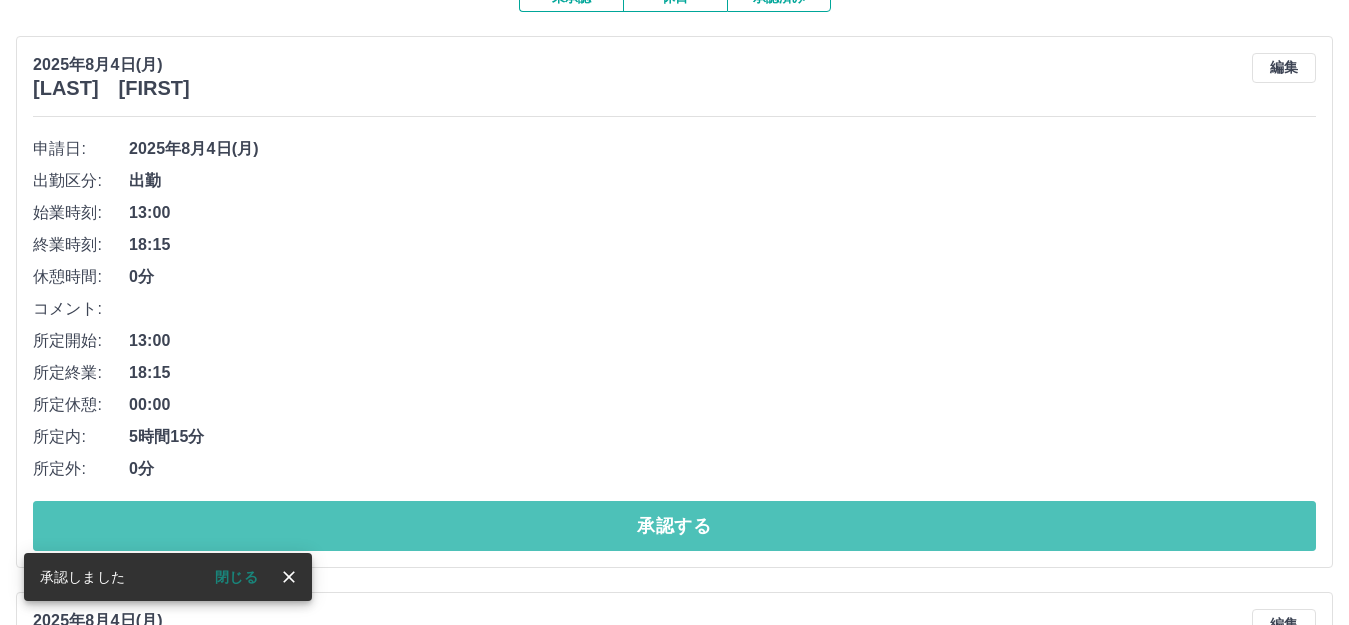 click on "承認する" at bounding box center (674, 526) 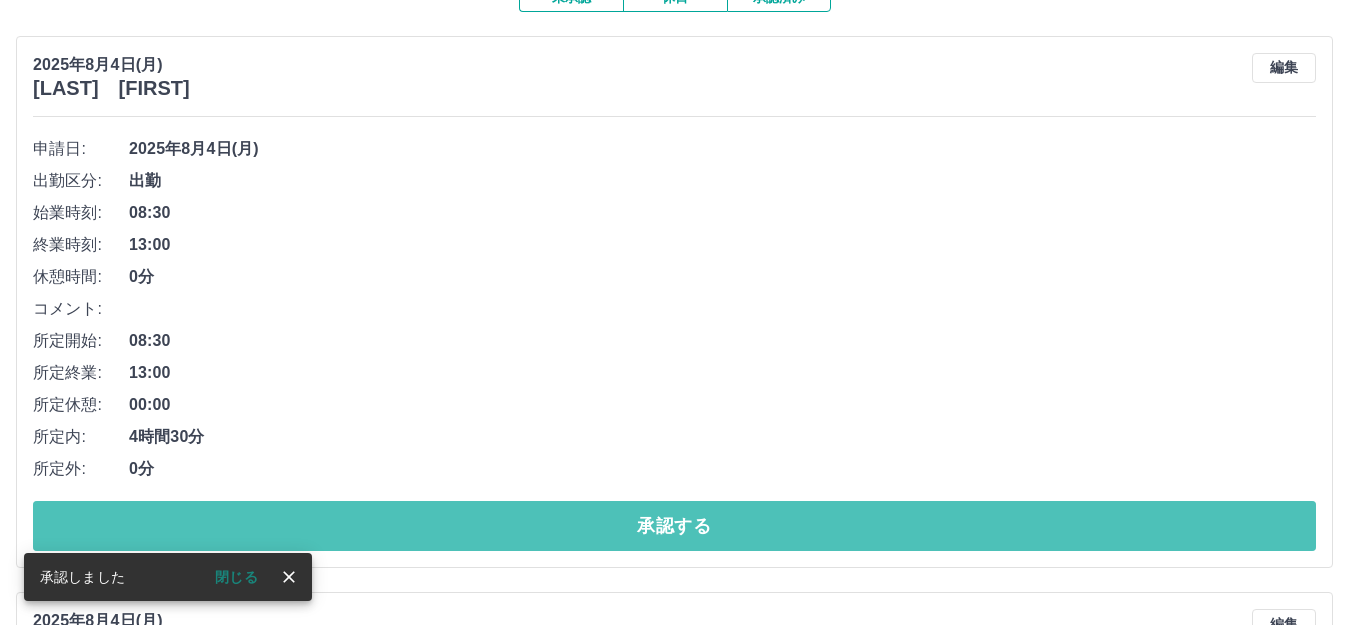 click on "承認する" at bounding box center (674, 526) 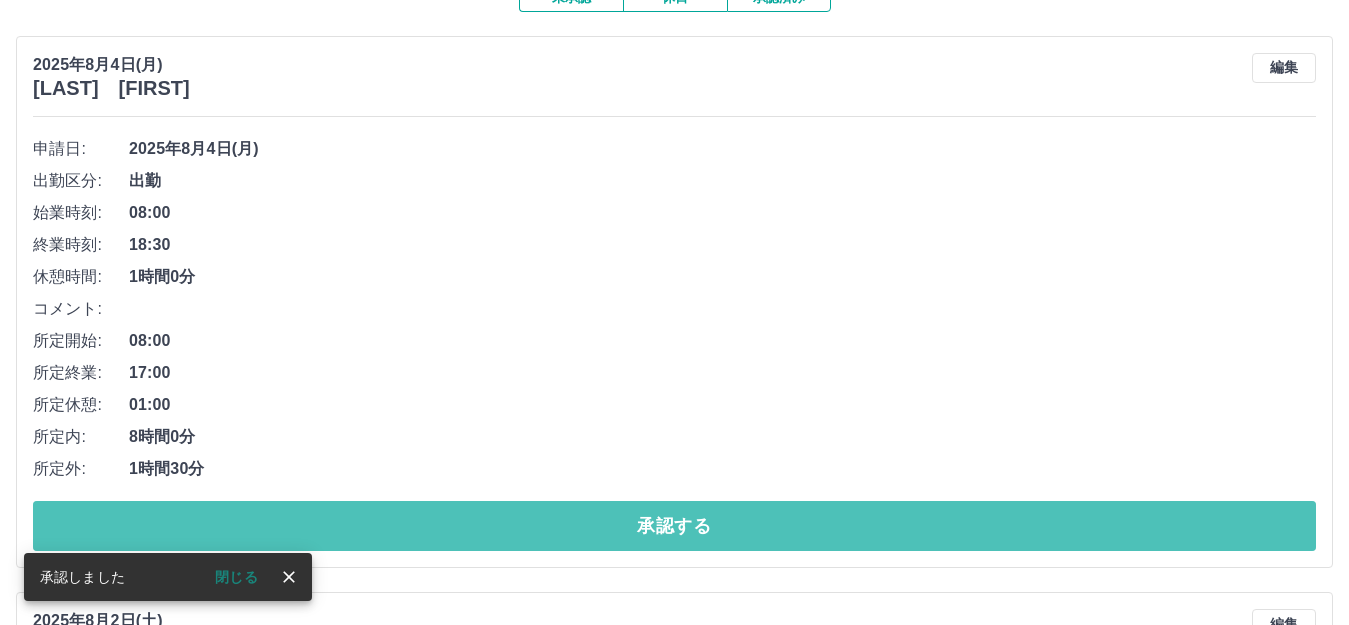 click on "承認する" at bounding box center (674, 526) 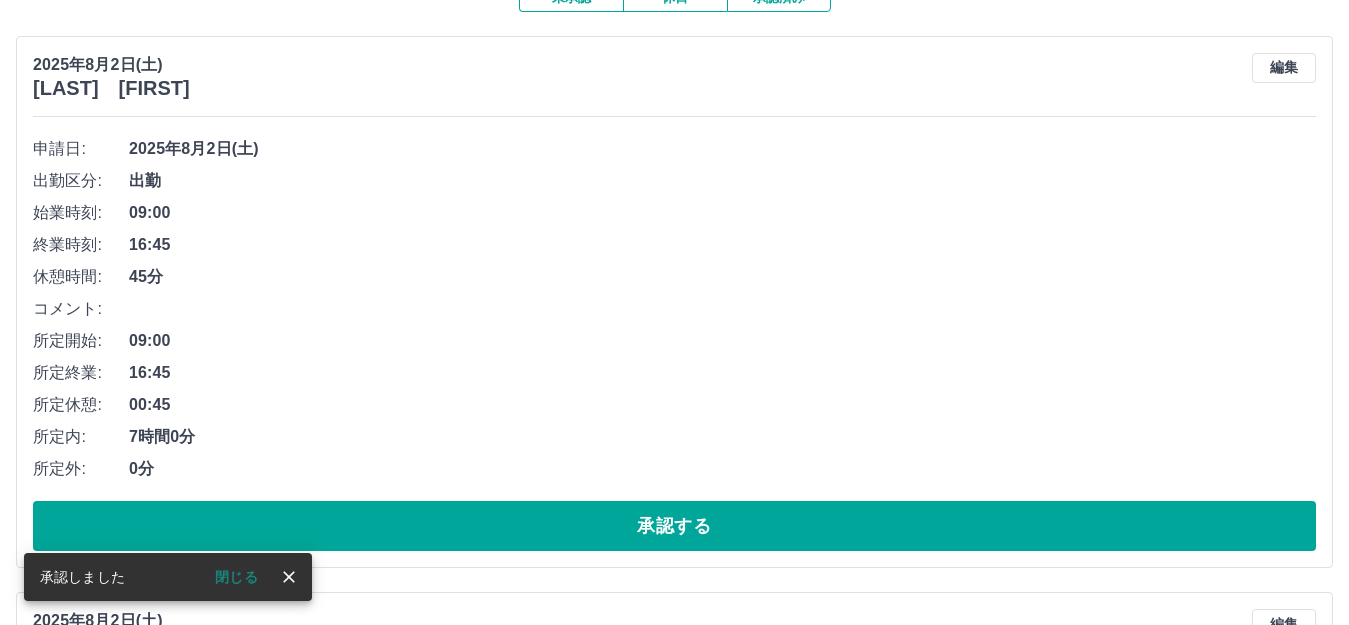 click on "承認する" at bounding box center [674, 526] 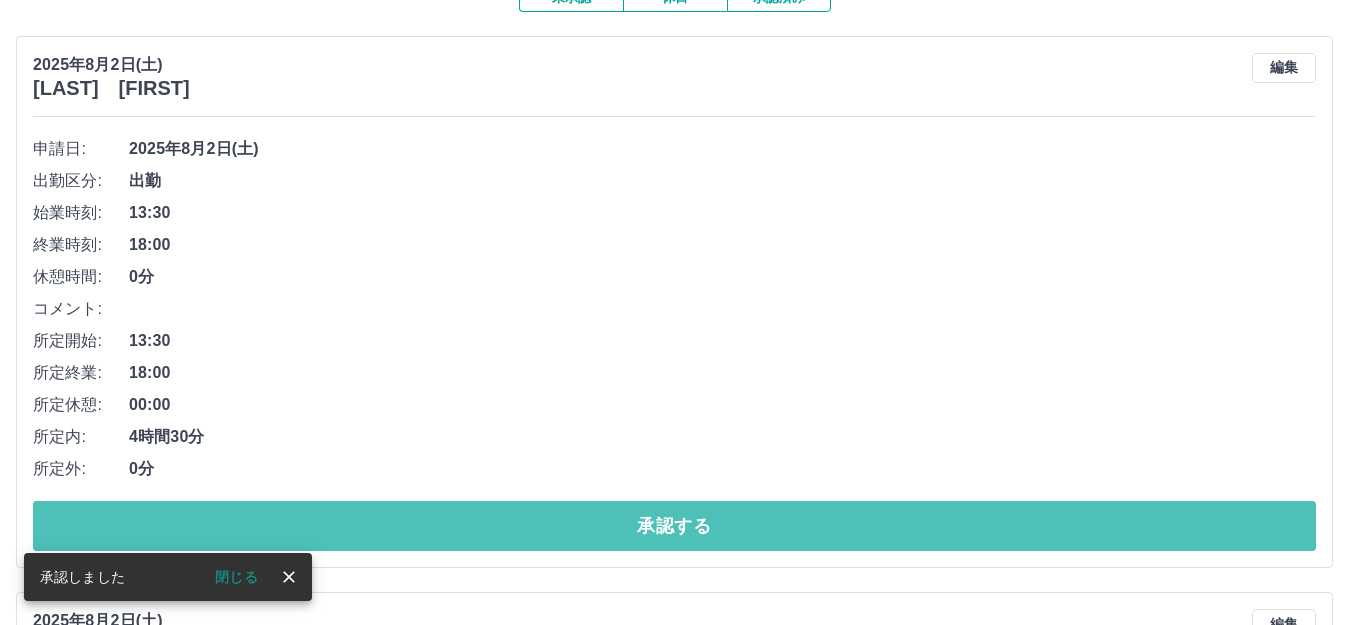 click on "承認する" at bounding box center [674, 526] 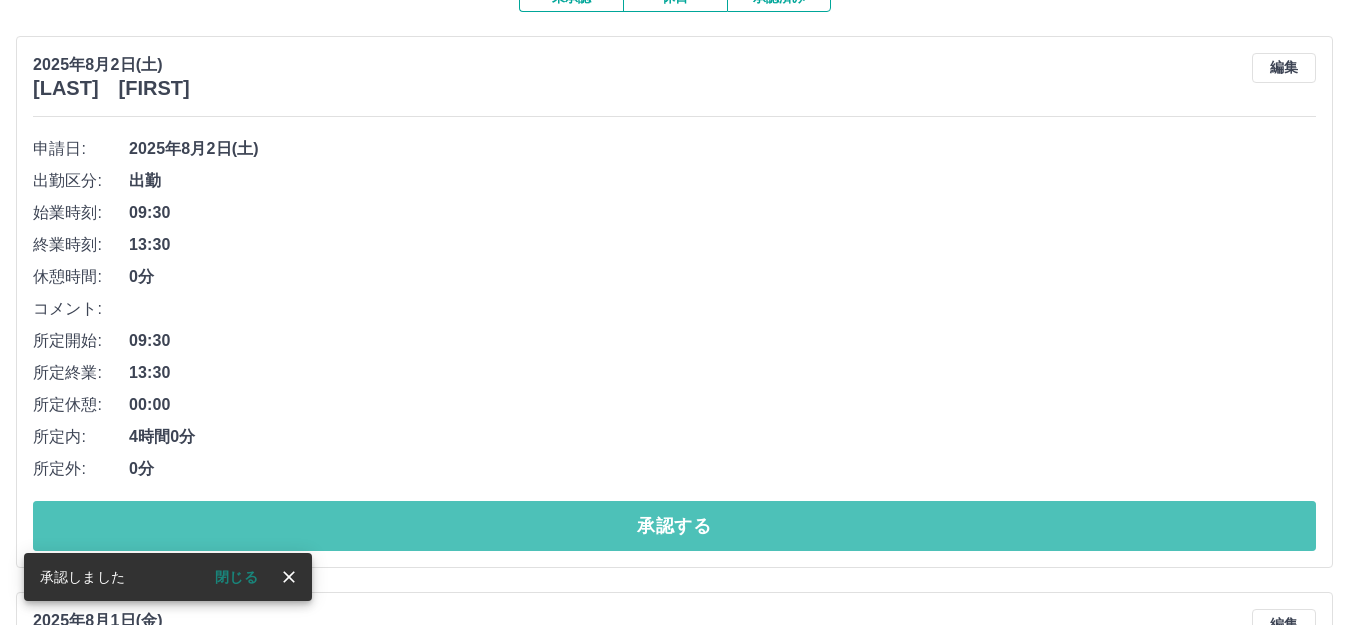 click on "承認する" at bounding box center (674, 526) 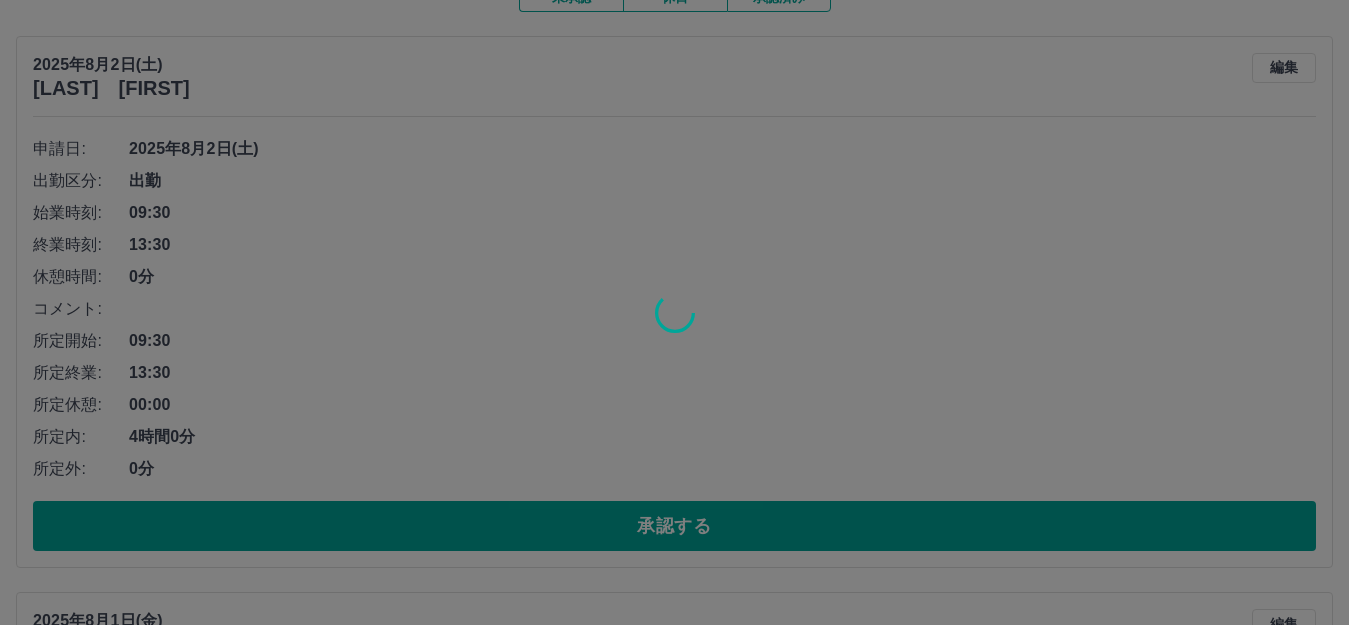 scroll, scrollTop: 169, scrollLeft: 0, axis: vertical 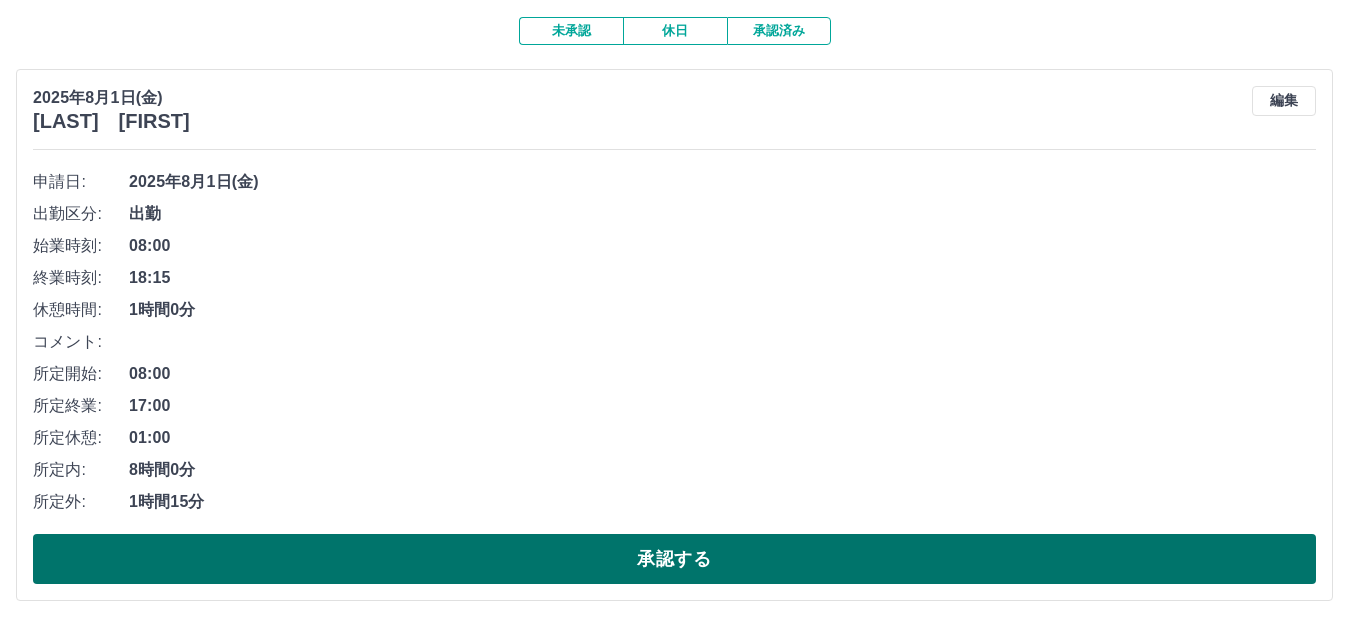 click on "承認する" at bounding box center [674, 559] 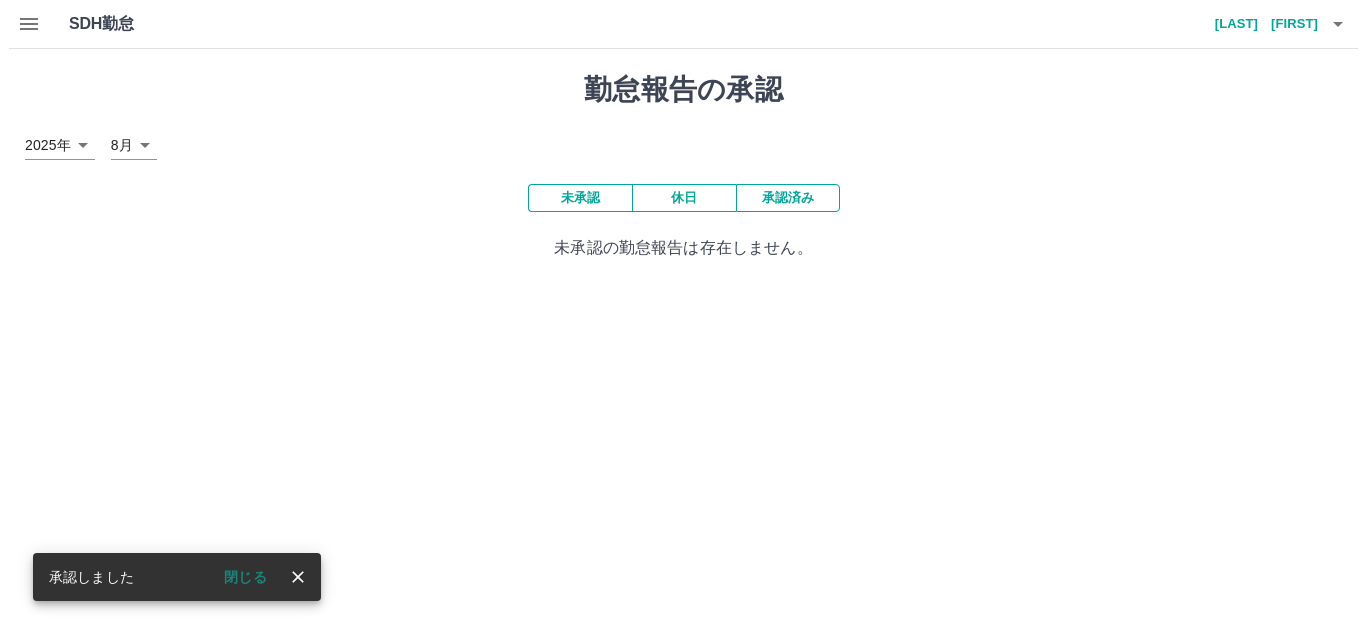 scroll, scrollTop: 0, scrollLeft: 0, axis: both 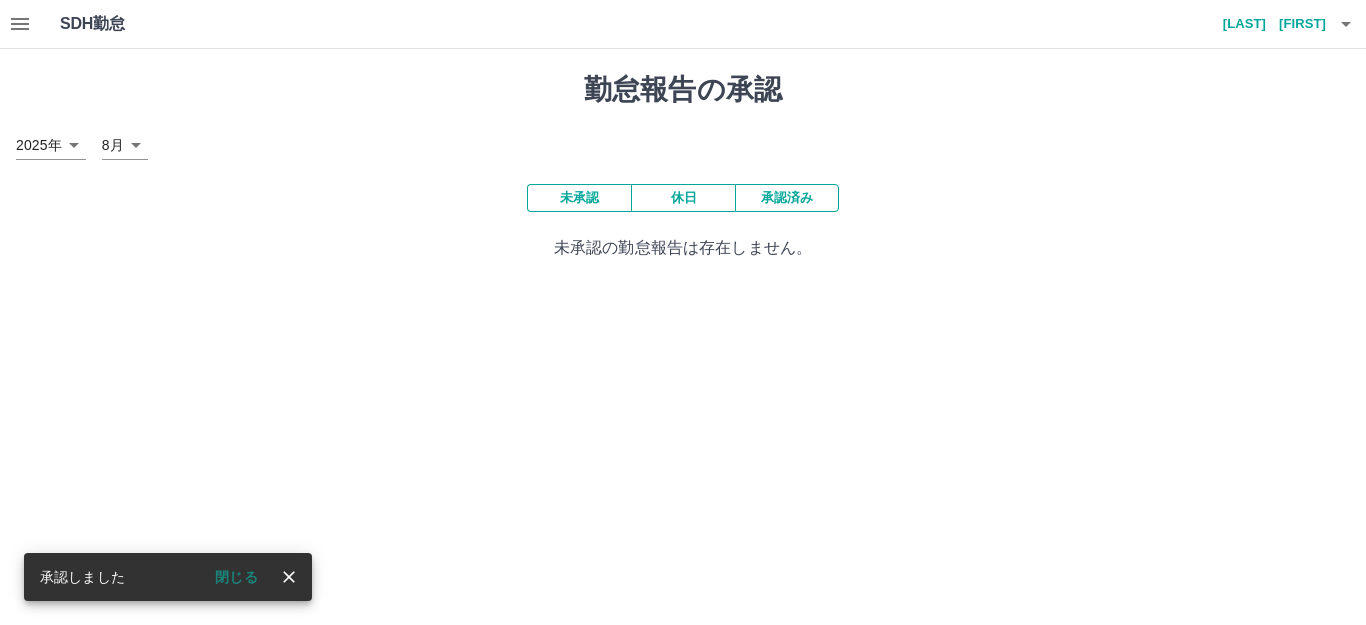 click 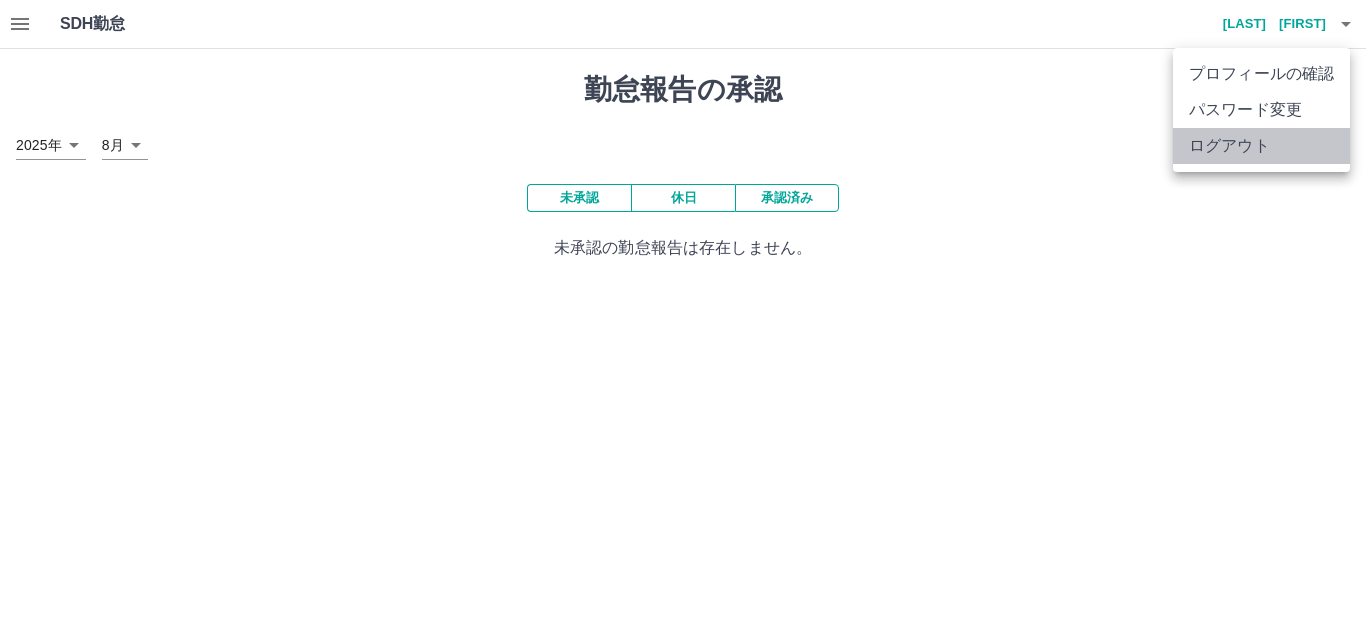 click on "ログアウト" at bounding box center [1261, 146] 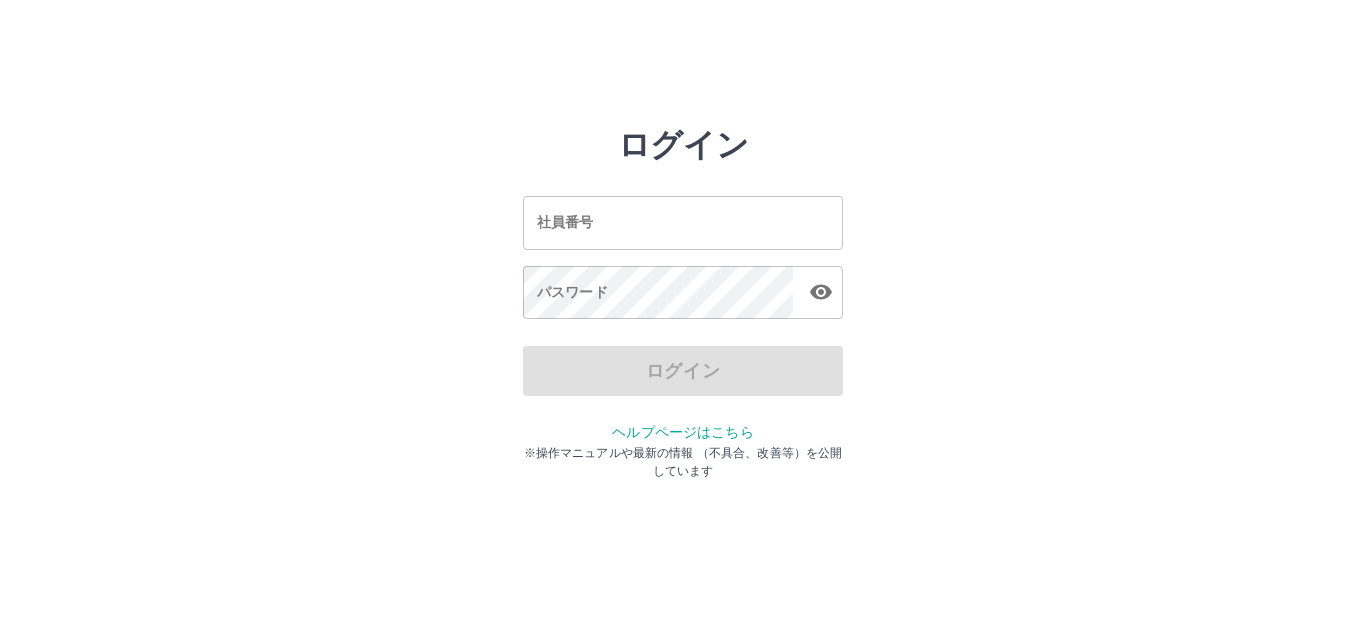 scroll, scrollTop: 0, scrollLeft: 0, axis: both 